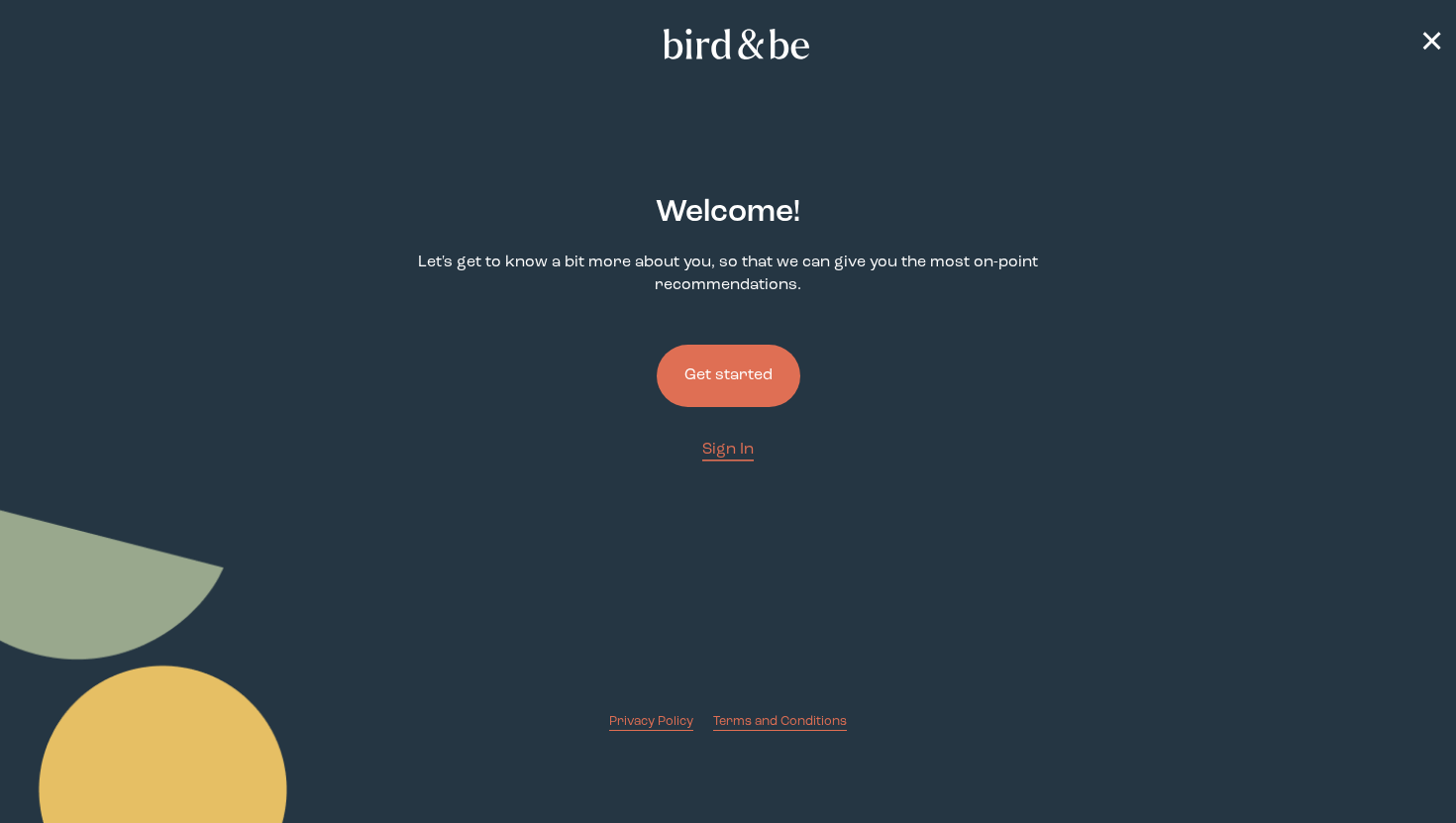 scroll, scrollTop: 0, scrollLeft: 0, axis: both 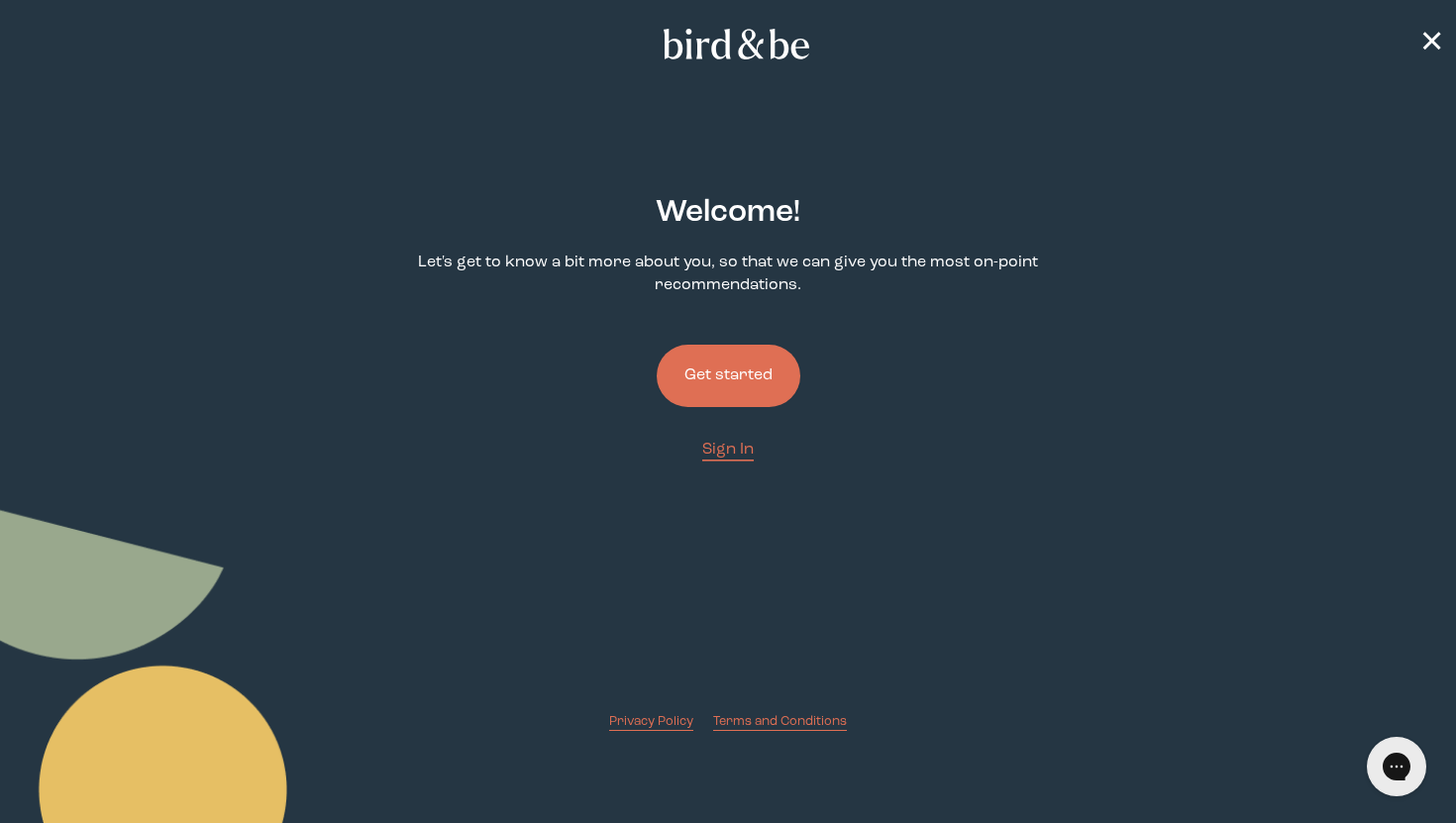click on "Get started" at bounding box center [728, 375] 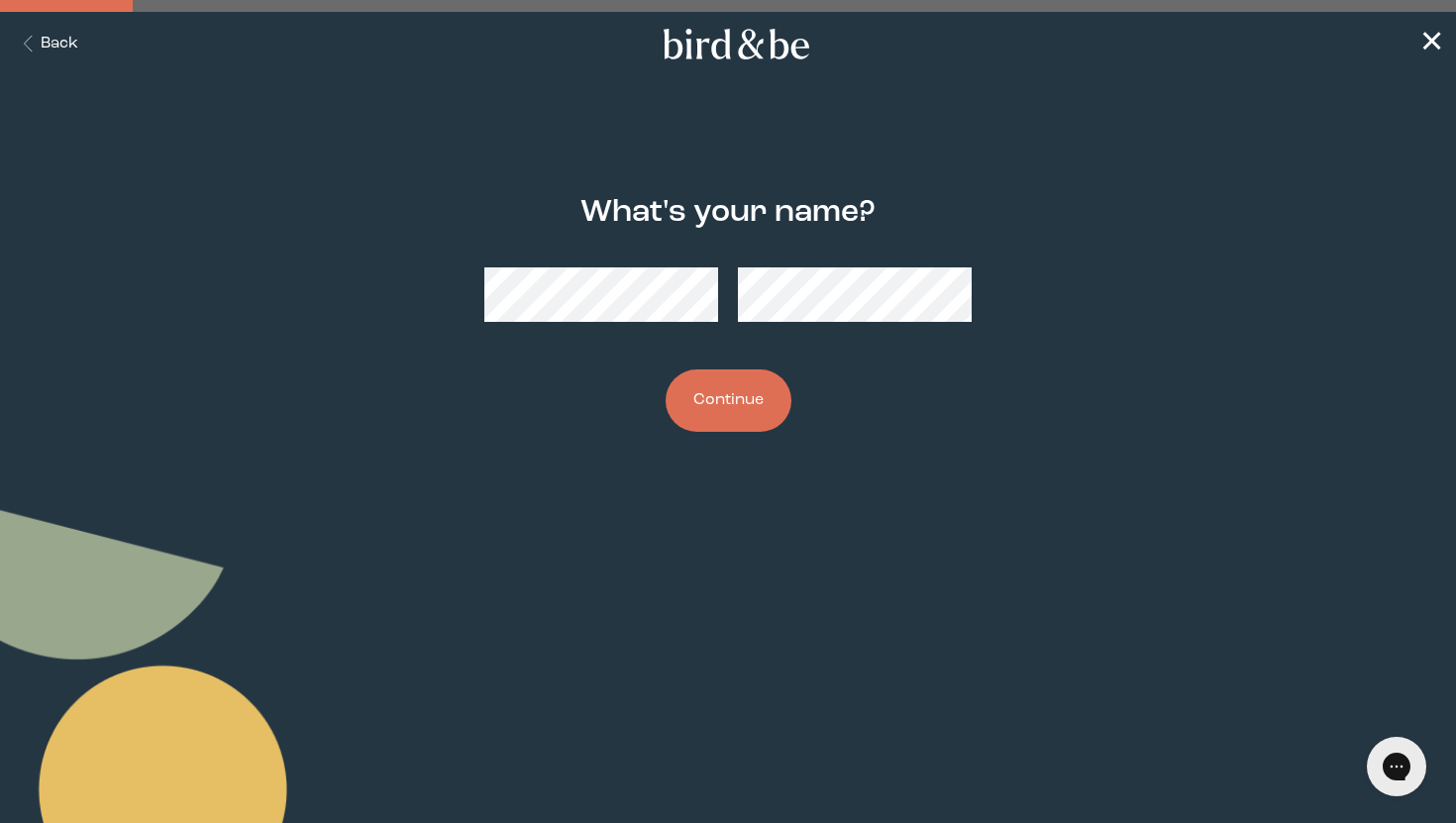 click on "Continue" at bounding box center [728, 400] 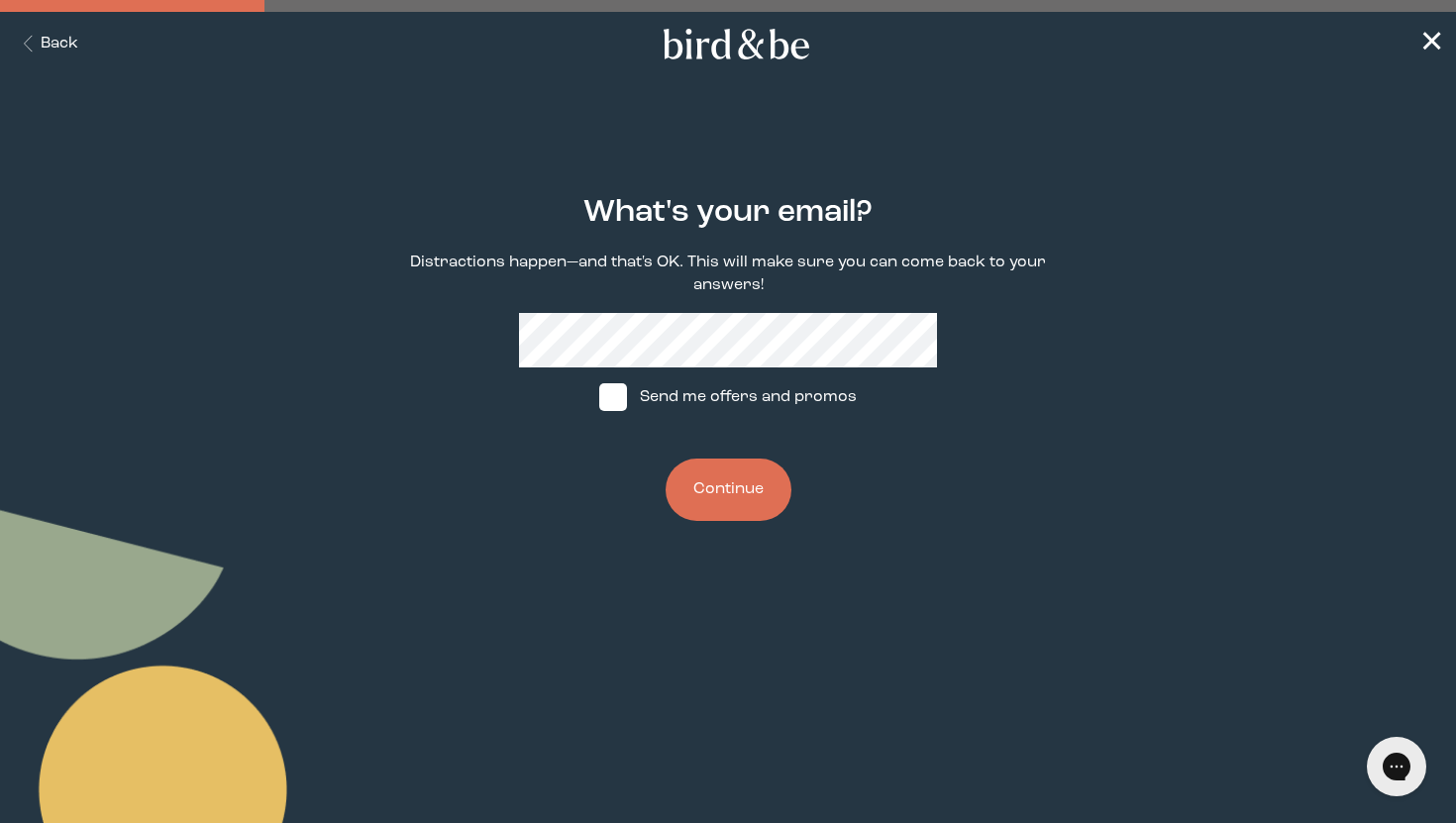 click on "Continue" at bounding box center (728, 489) 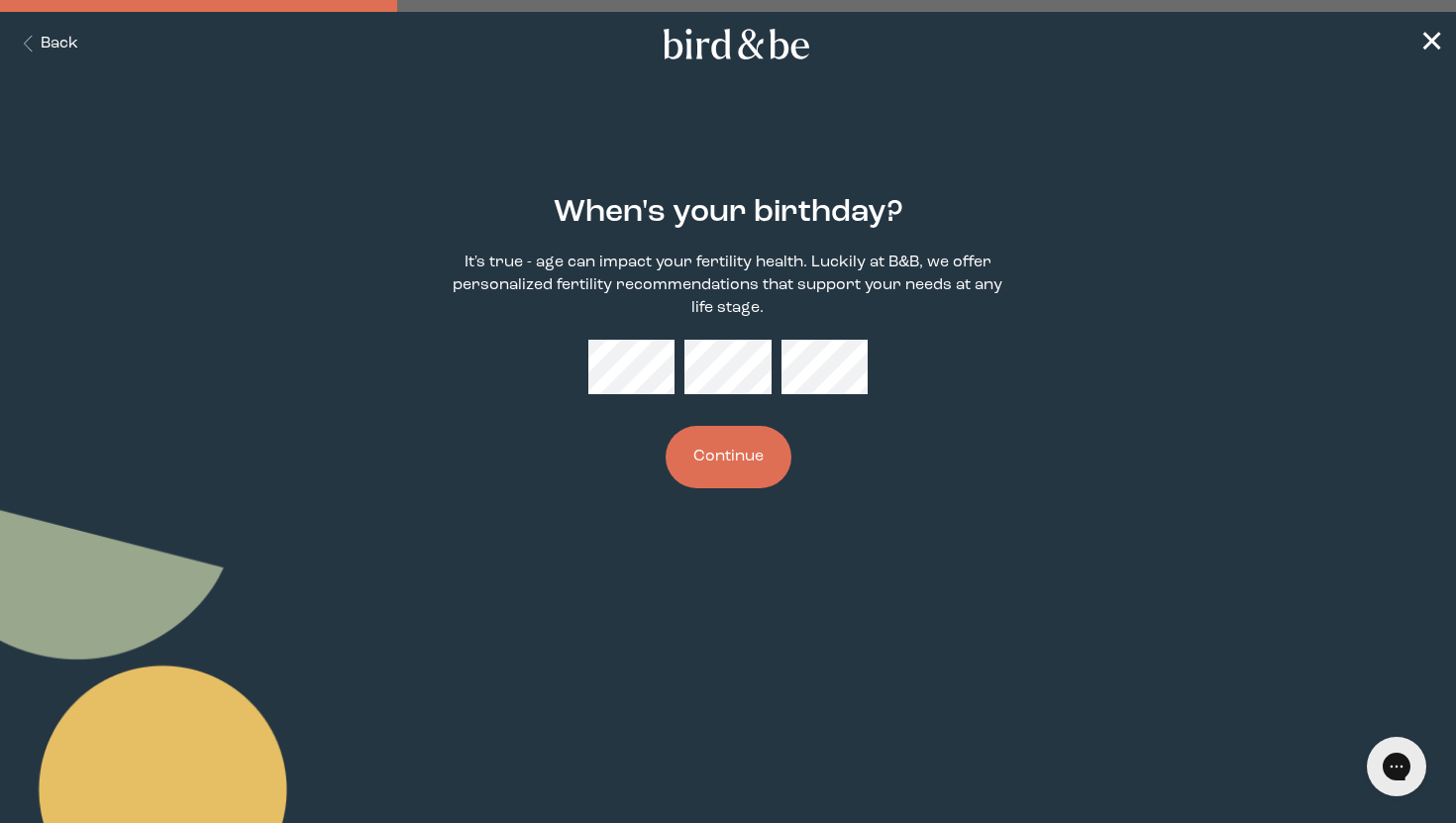 click on "Continue" at bounding box center [728, 457] 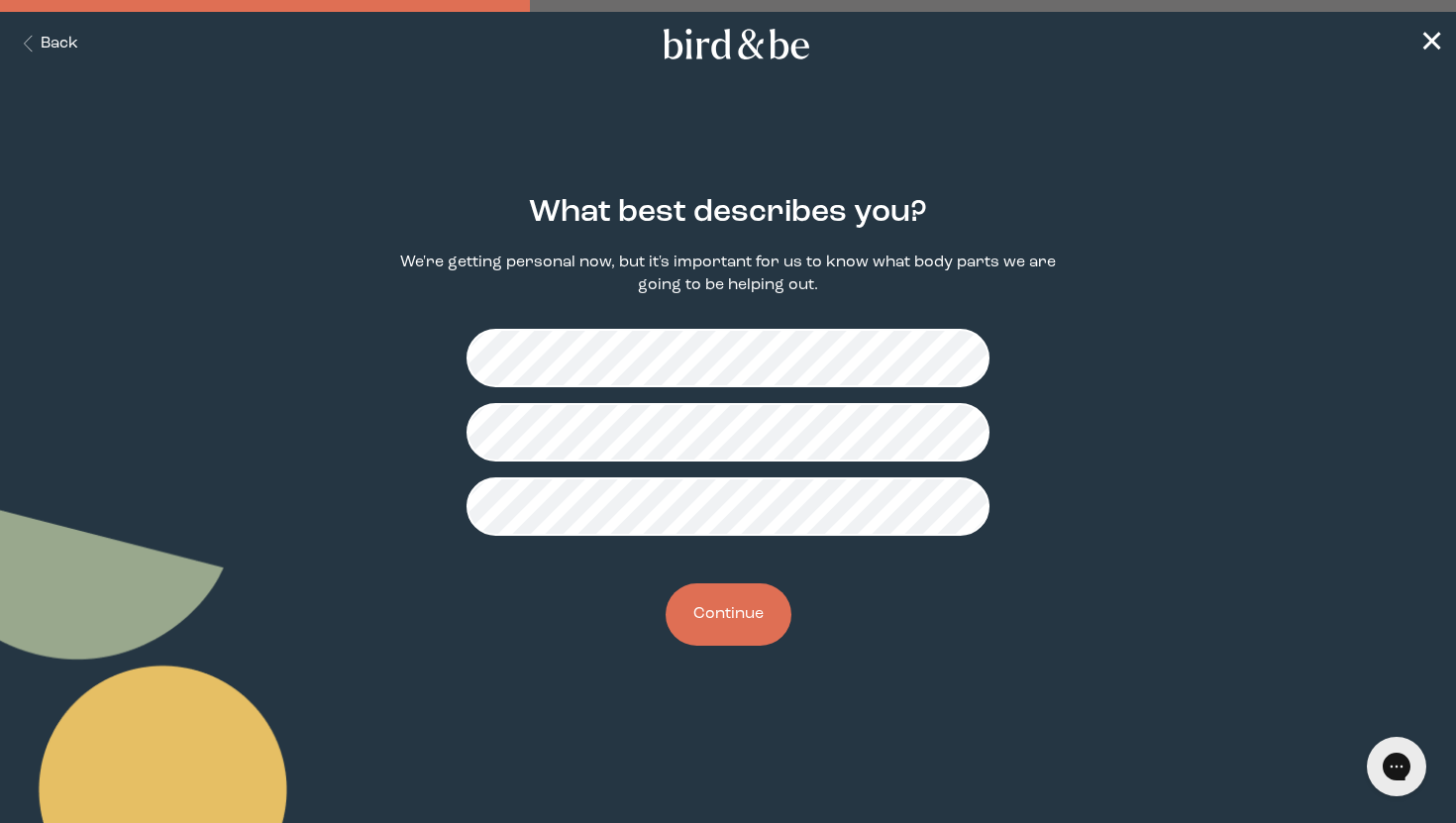 click on "Continue" at bounding box center (728, 614) 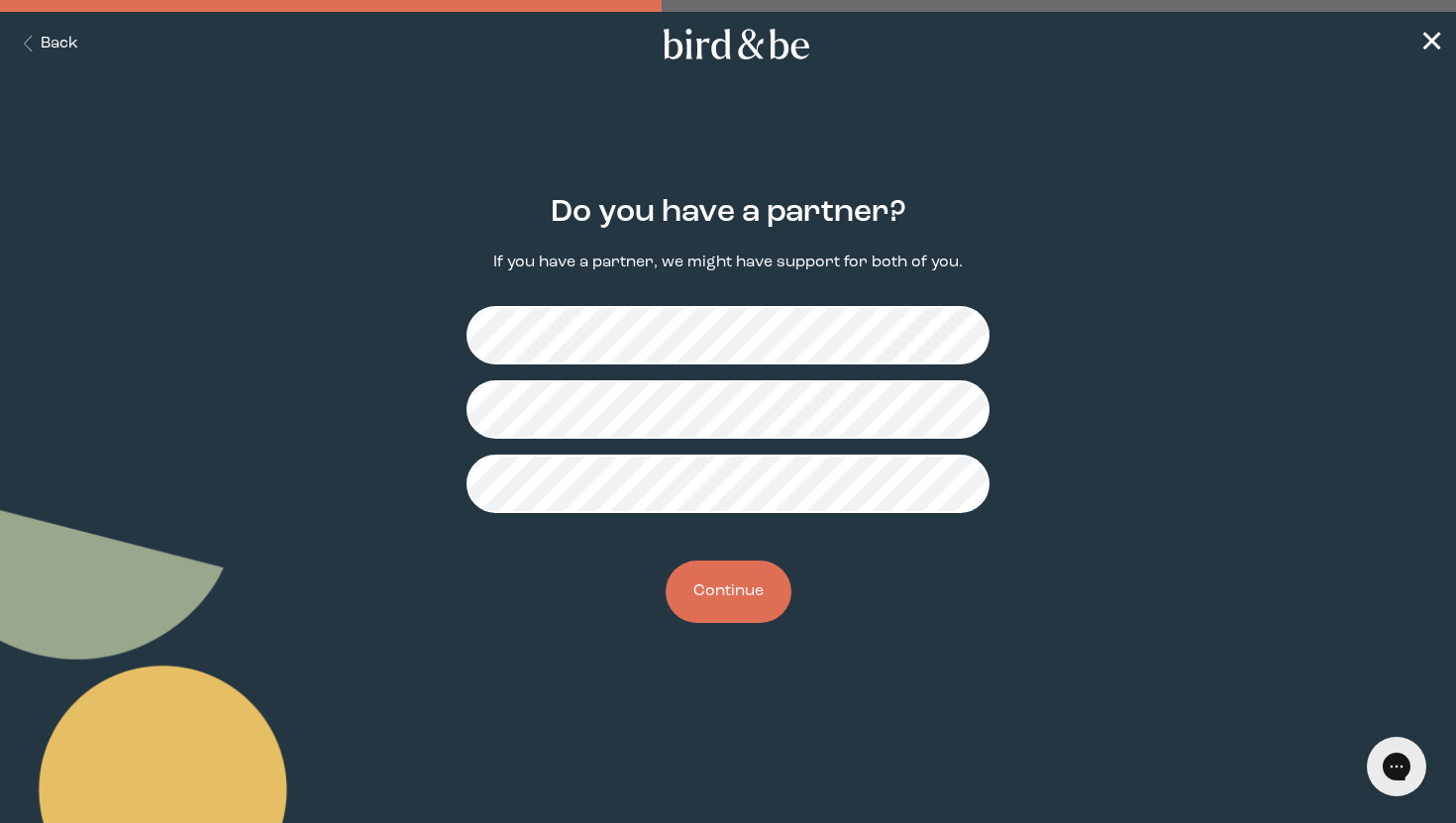 click on "Continue" at bounding box center [728, 591] 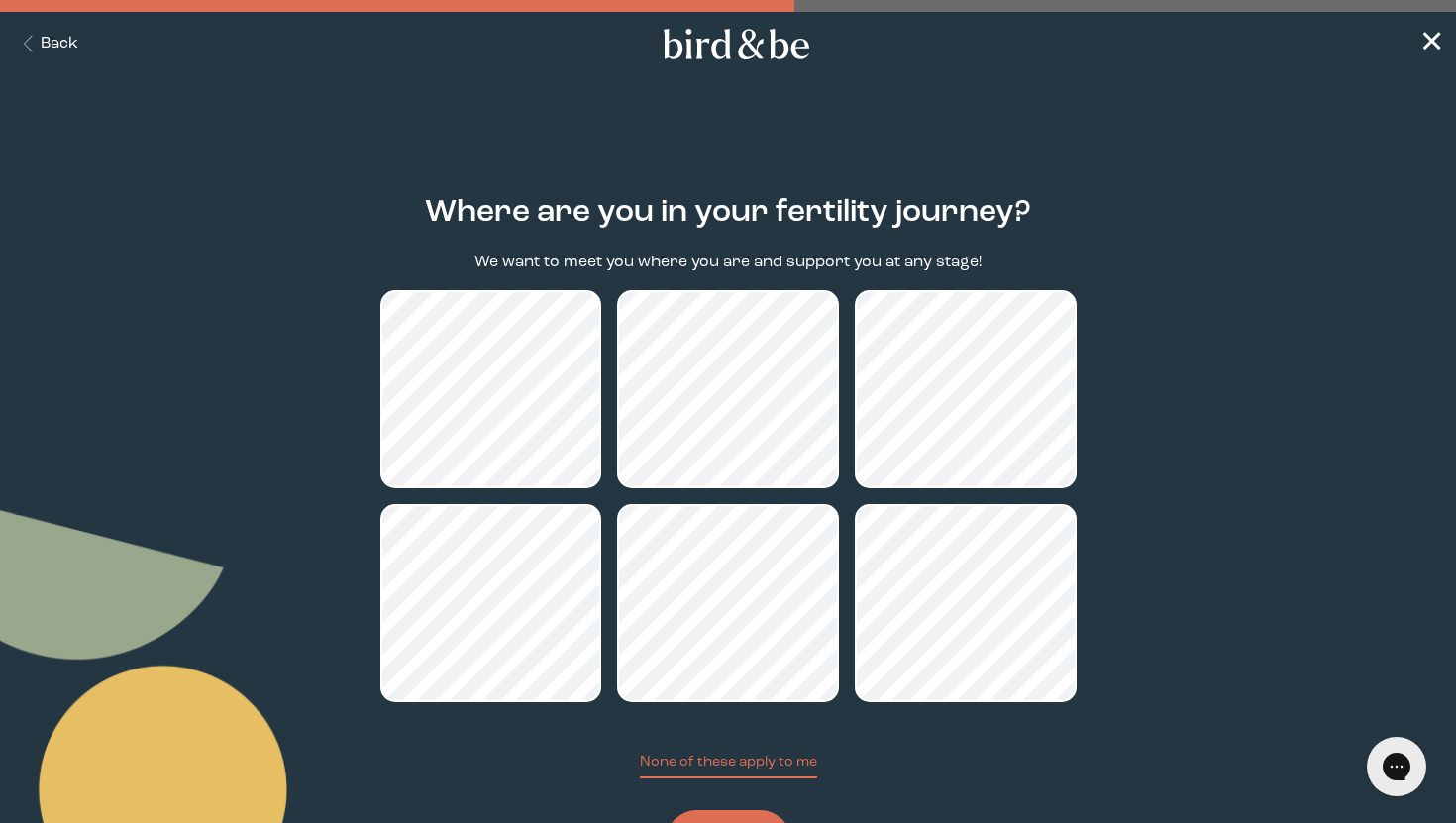 click on "Continue" at bounding box center (728, 841) 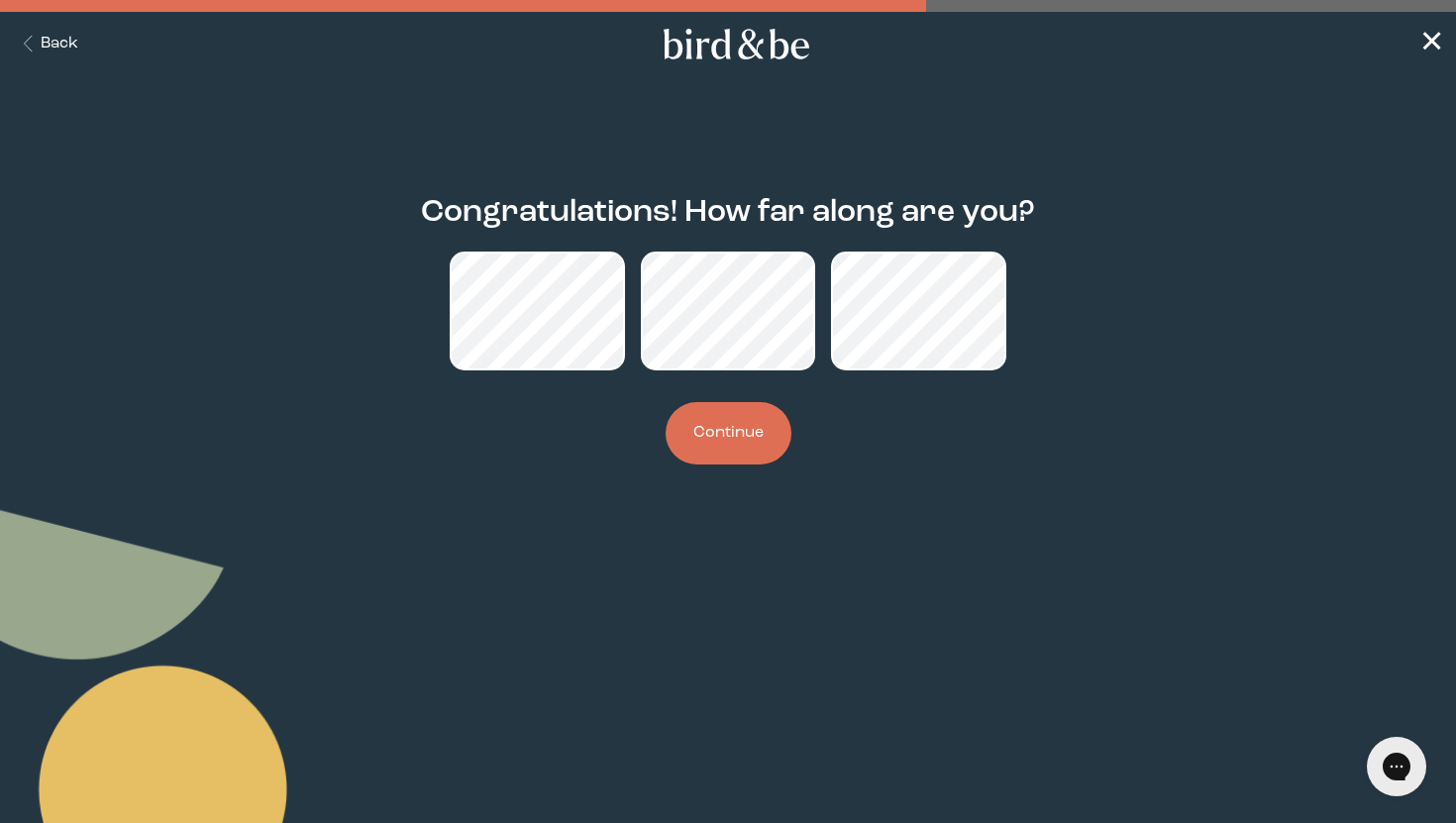 click on "Continue" at bounding box center (728, 433) 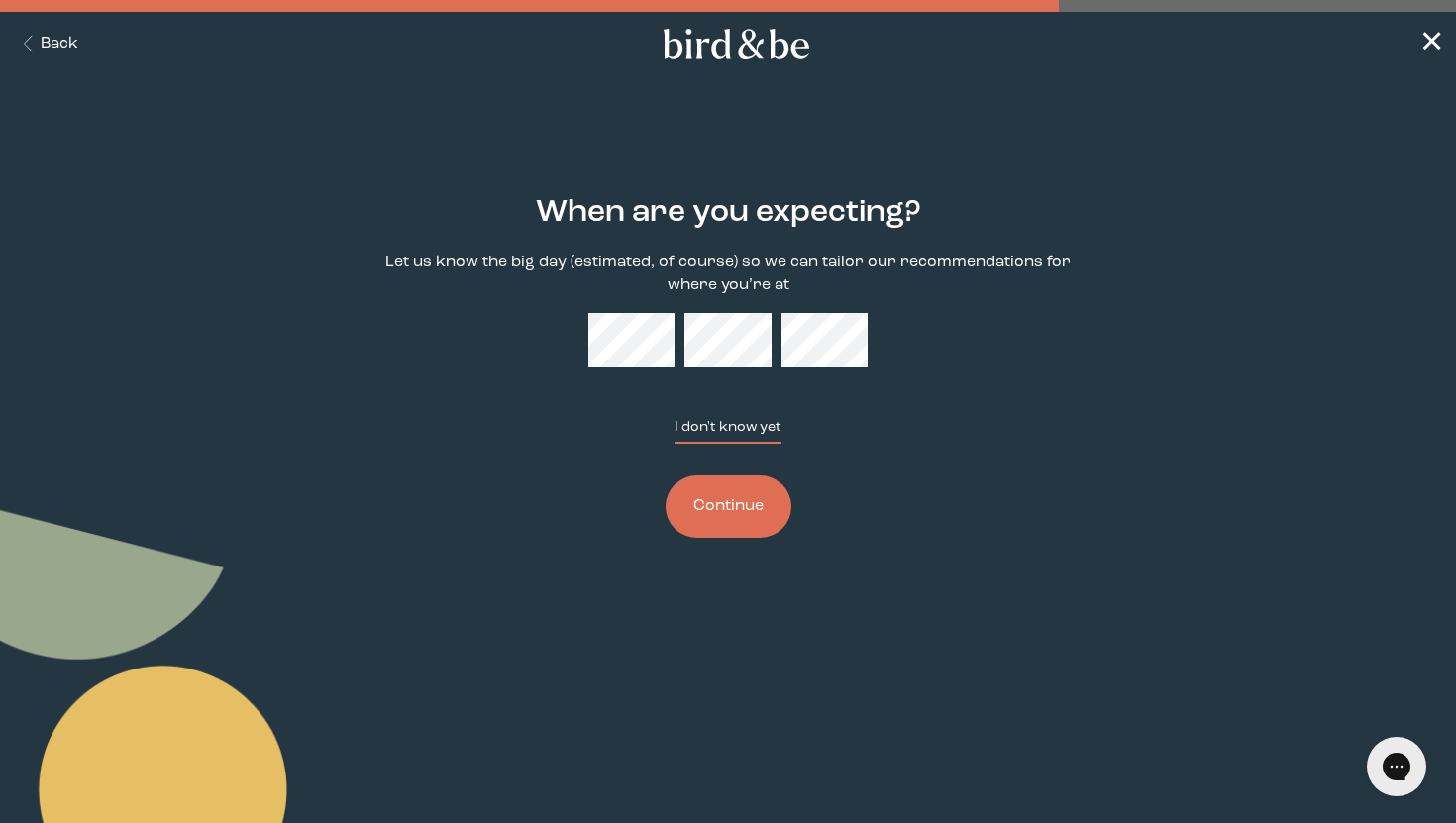 click on "I don't know yet" at bounding box center (728, 430) 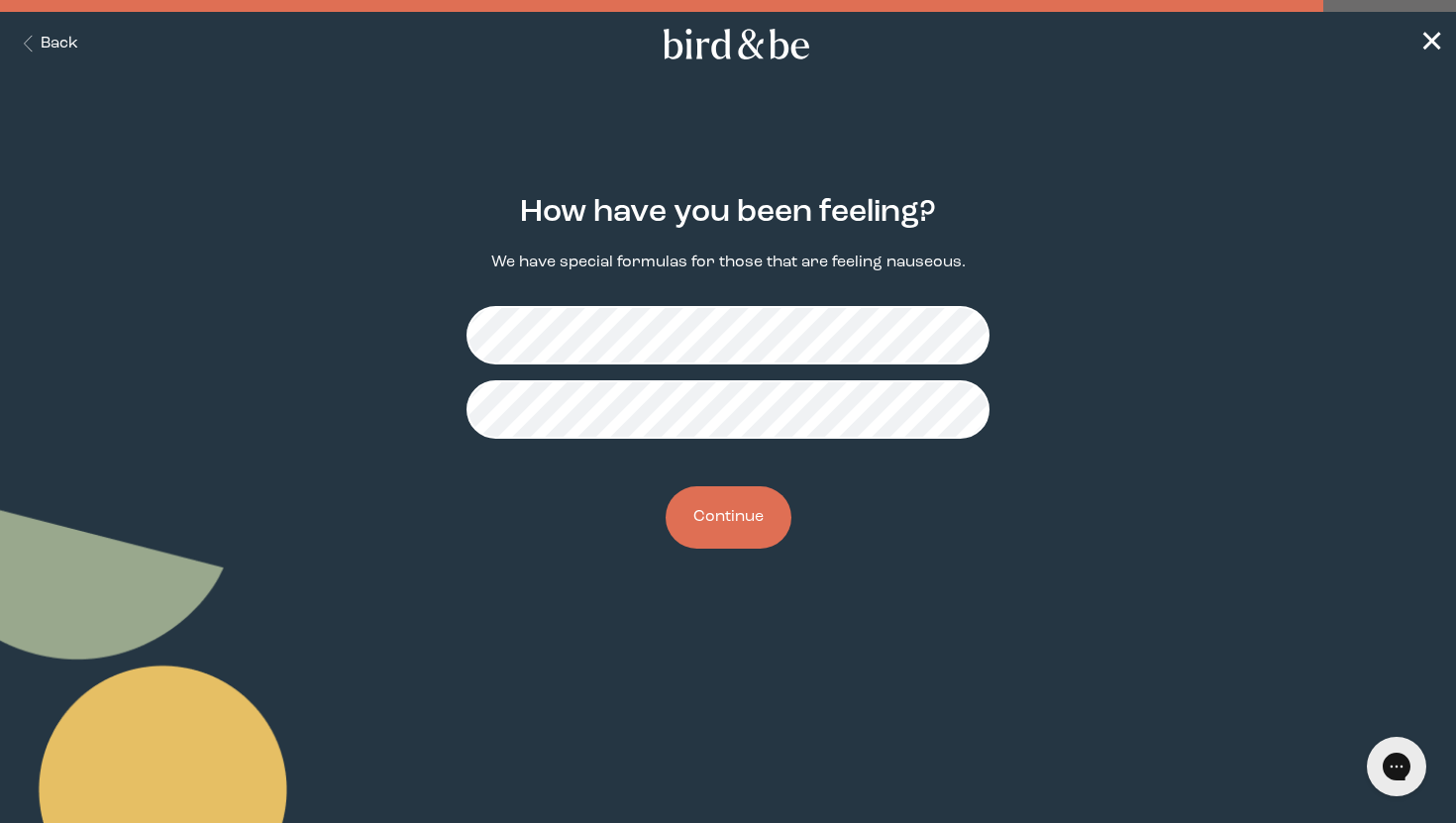 click on "Continue" at bounding box center [728, 517] 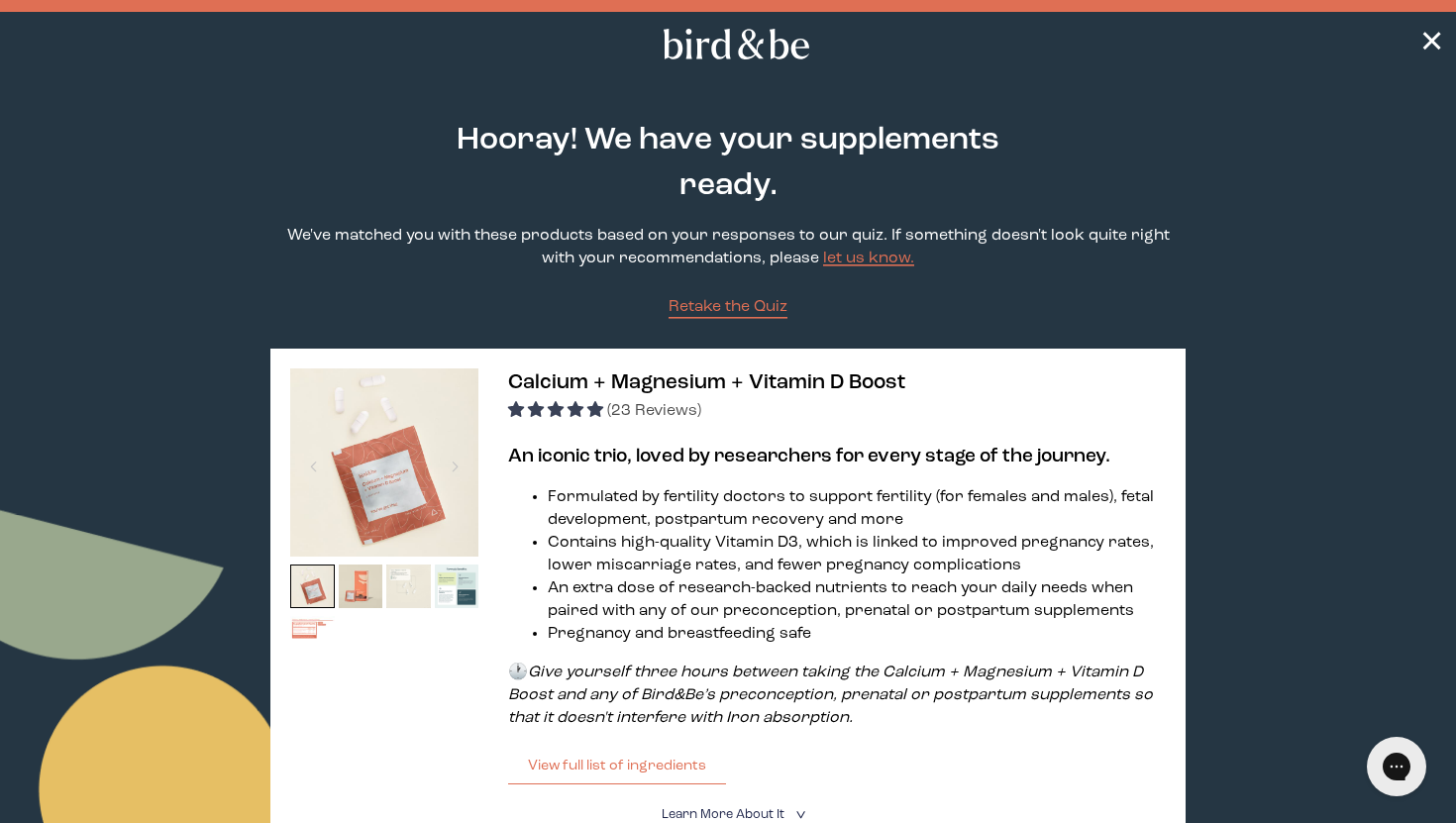 click at bounding box center [384, 576] 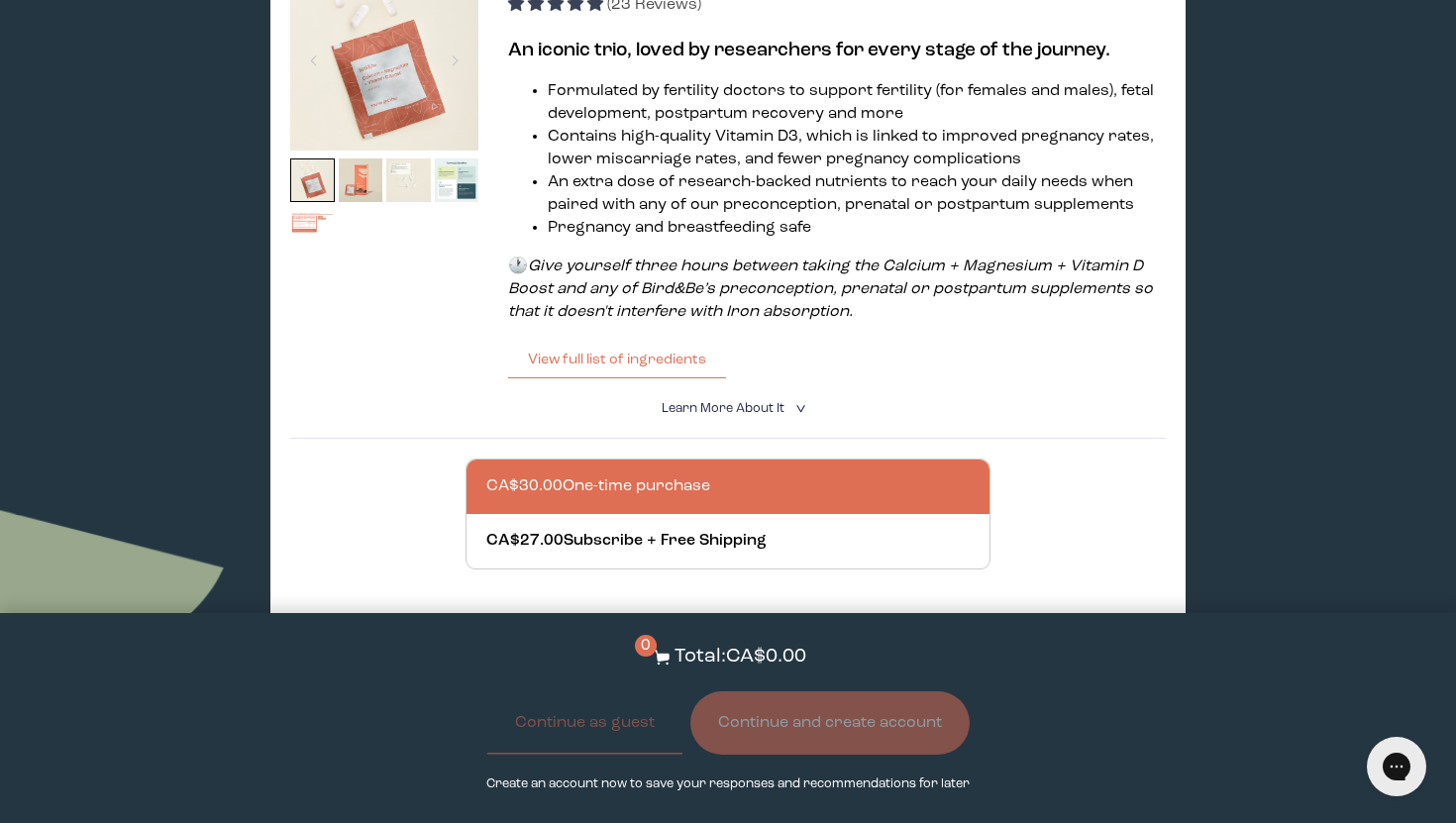 scroll, scrollTop: 436, scrollLeft: 0, axis: vertical 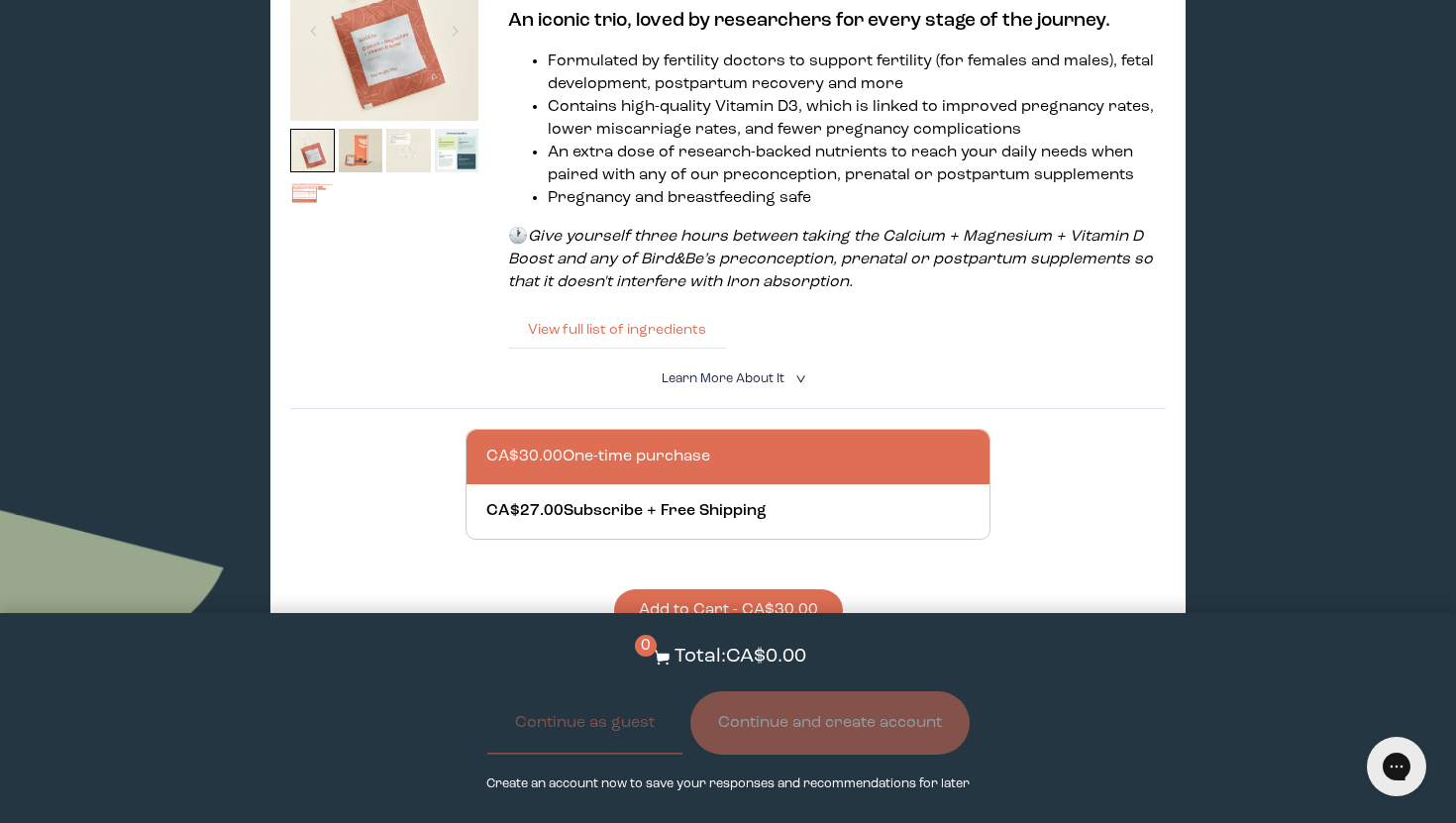 click on "View full list of ingredients" at bounding box center [617, 330] 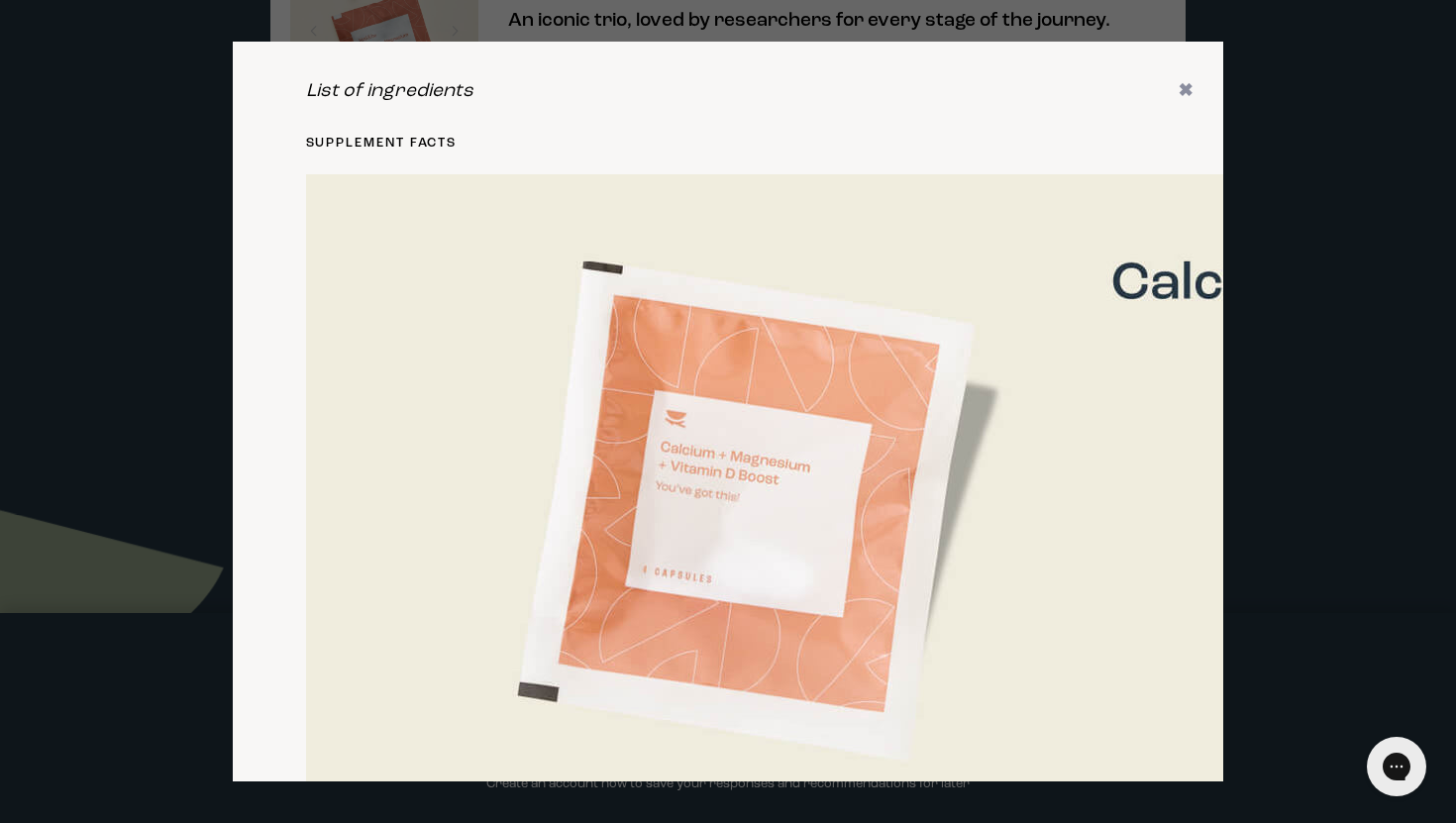 type 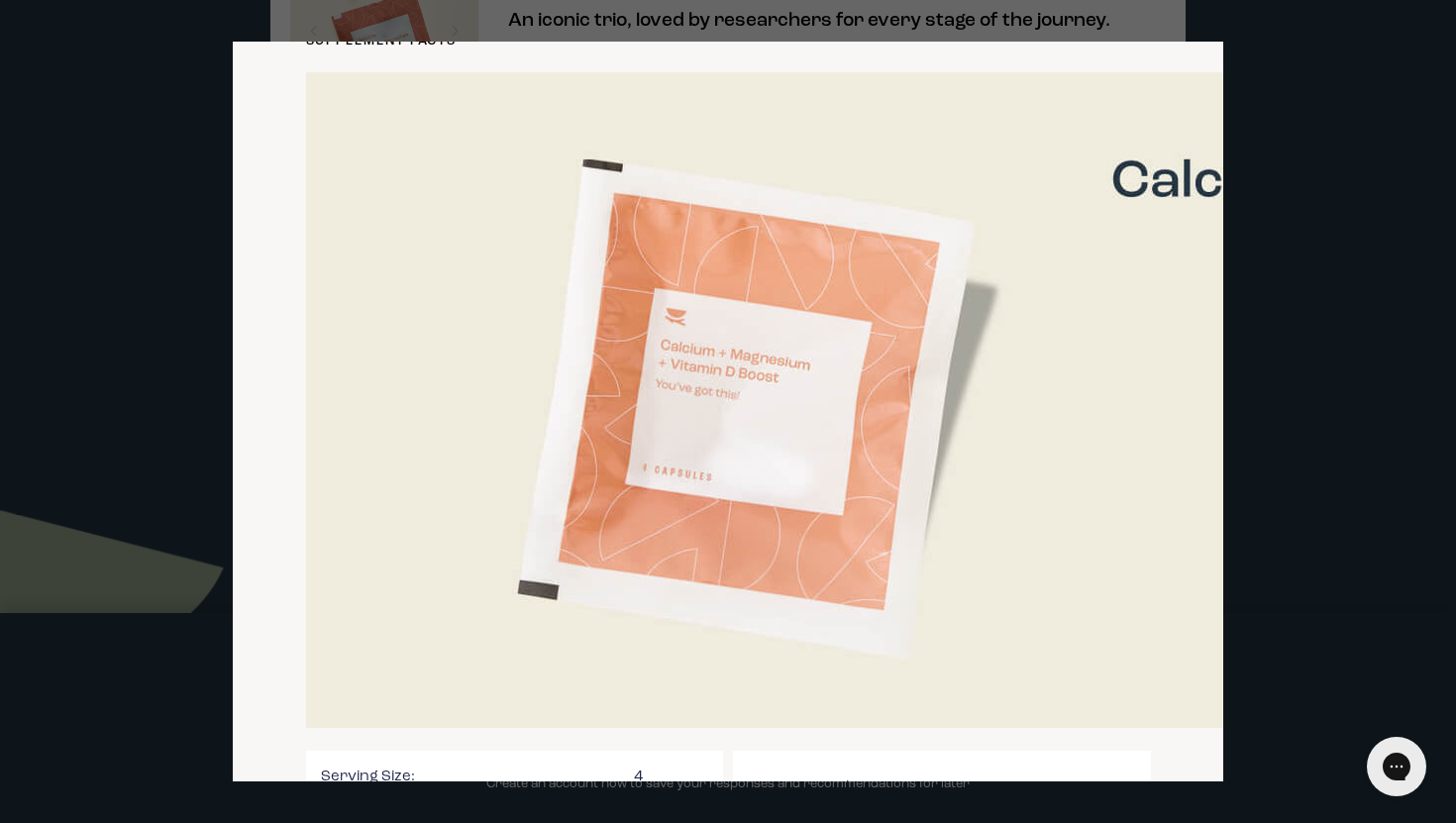 scroll, scrollTop: 62, scrollLeft: 0, axis: vertical 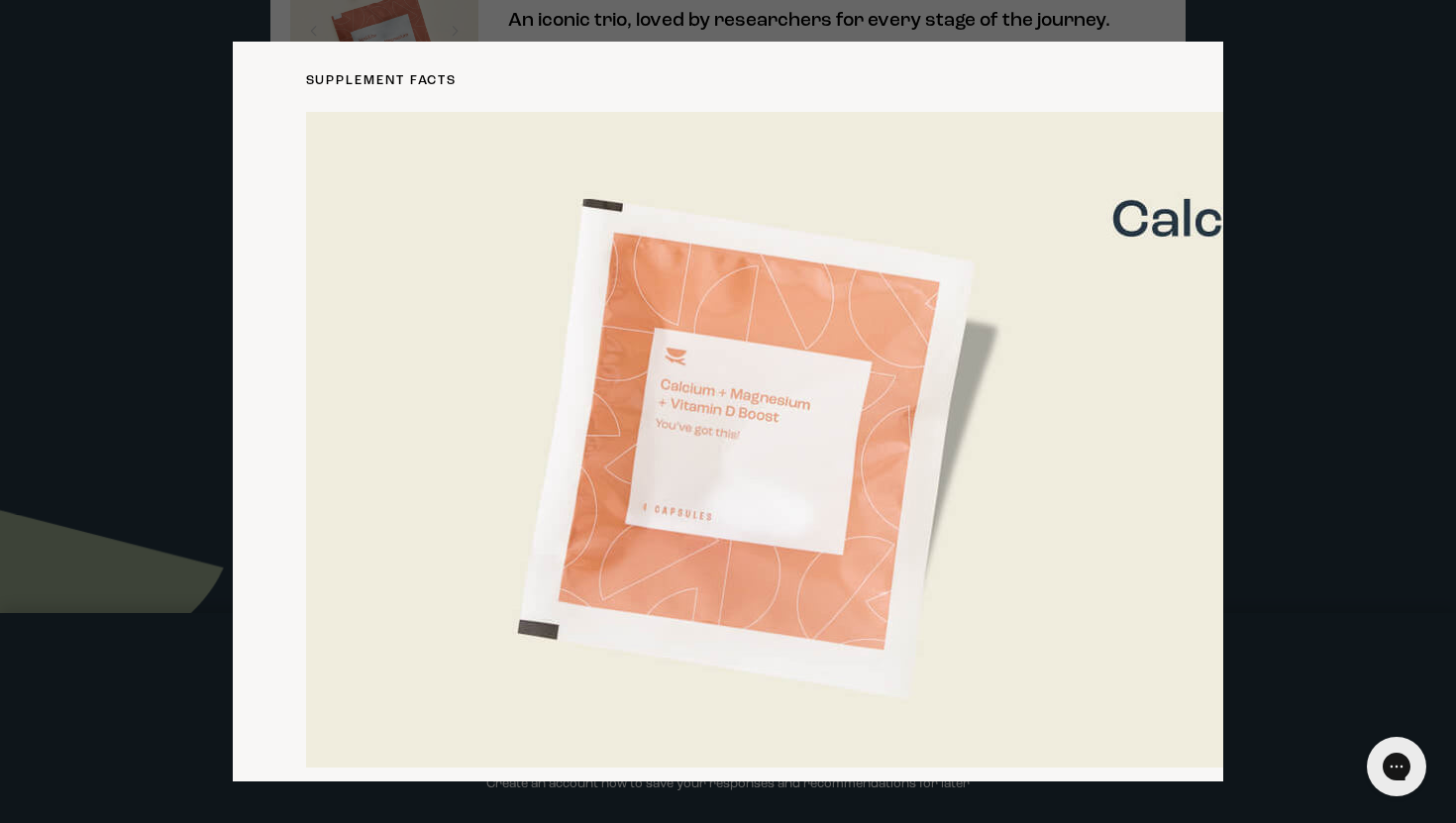 click at bounding box center (1320, 440) 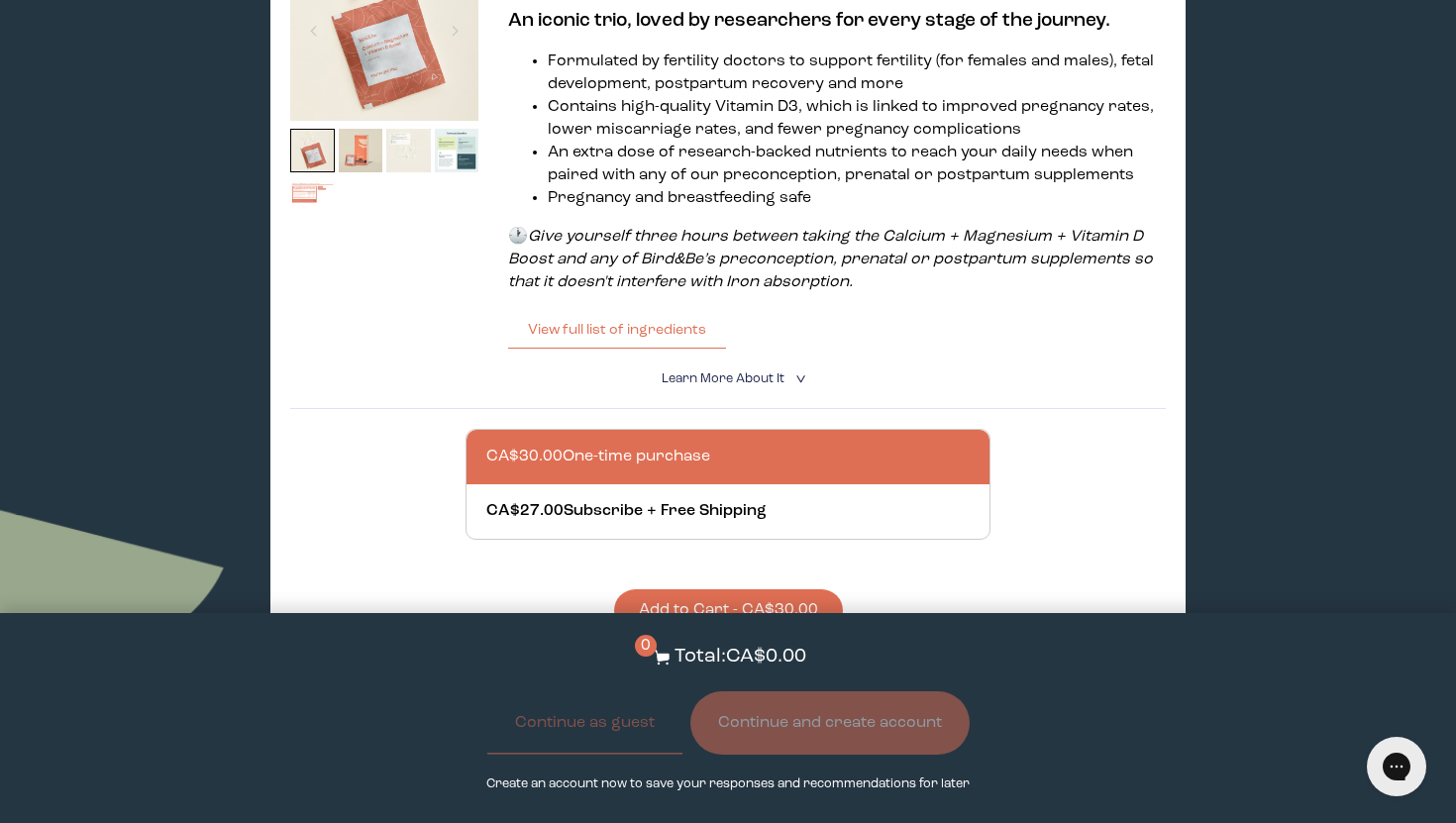 click at bounding box center (408, 151) 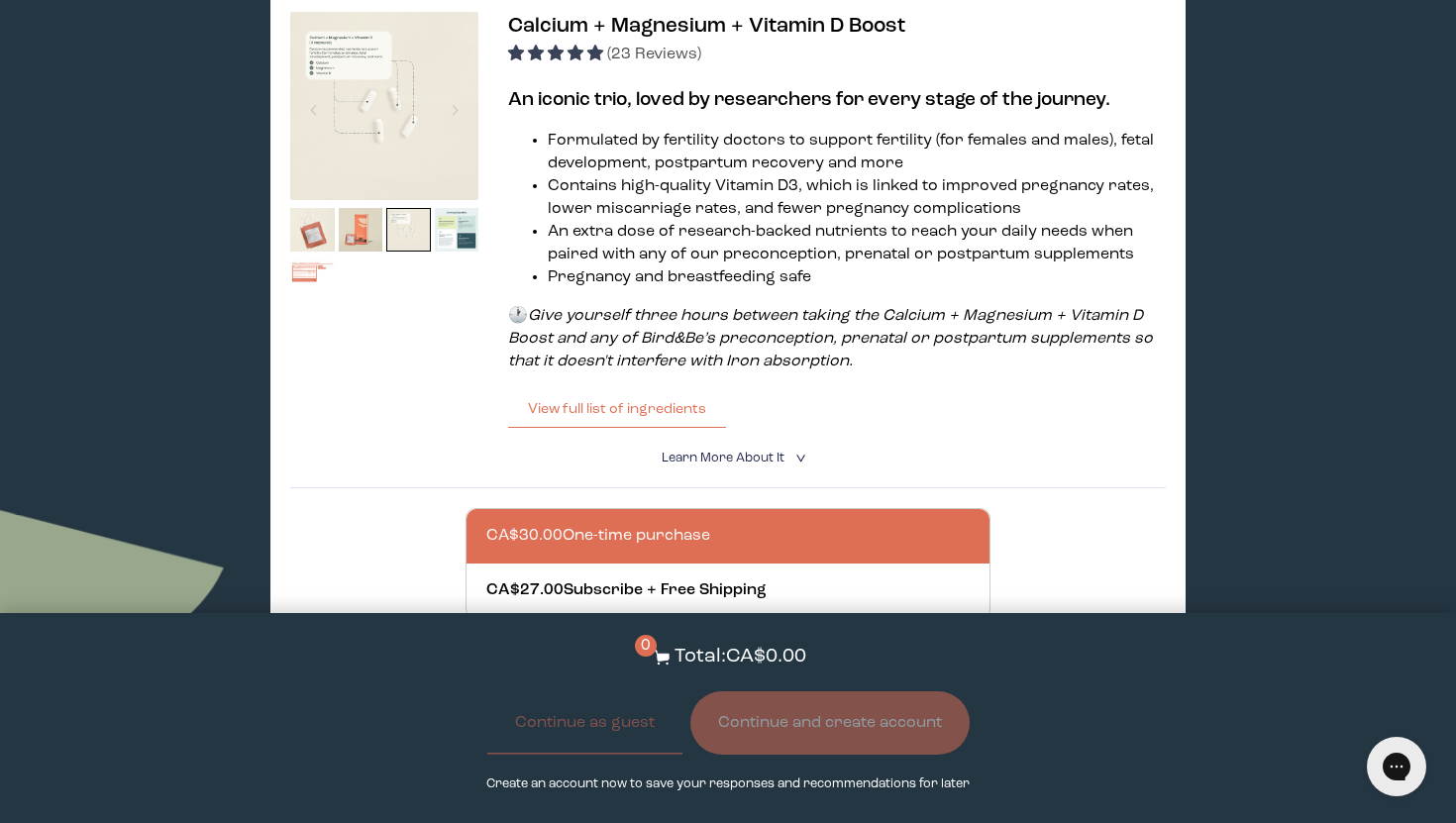 scroll, scrollTop: 317, scrollLeft: 0, axis: vertical 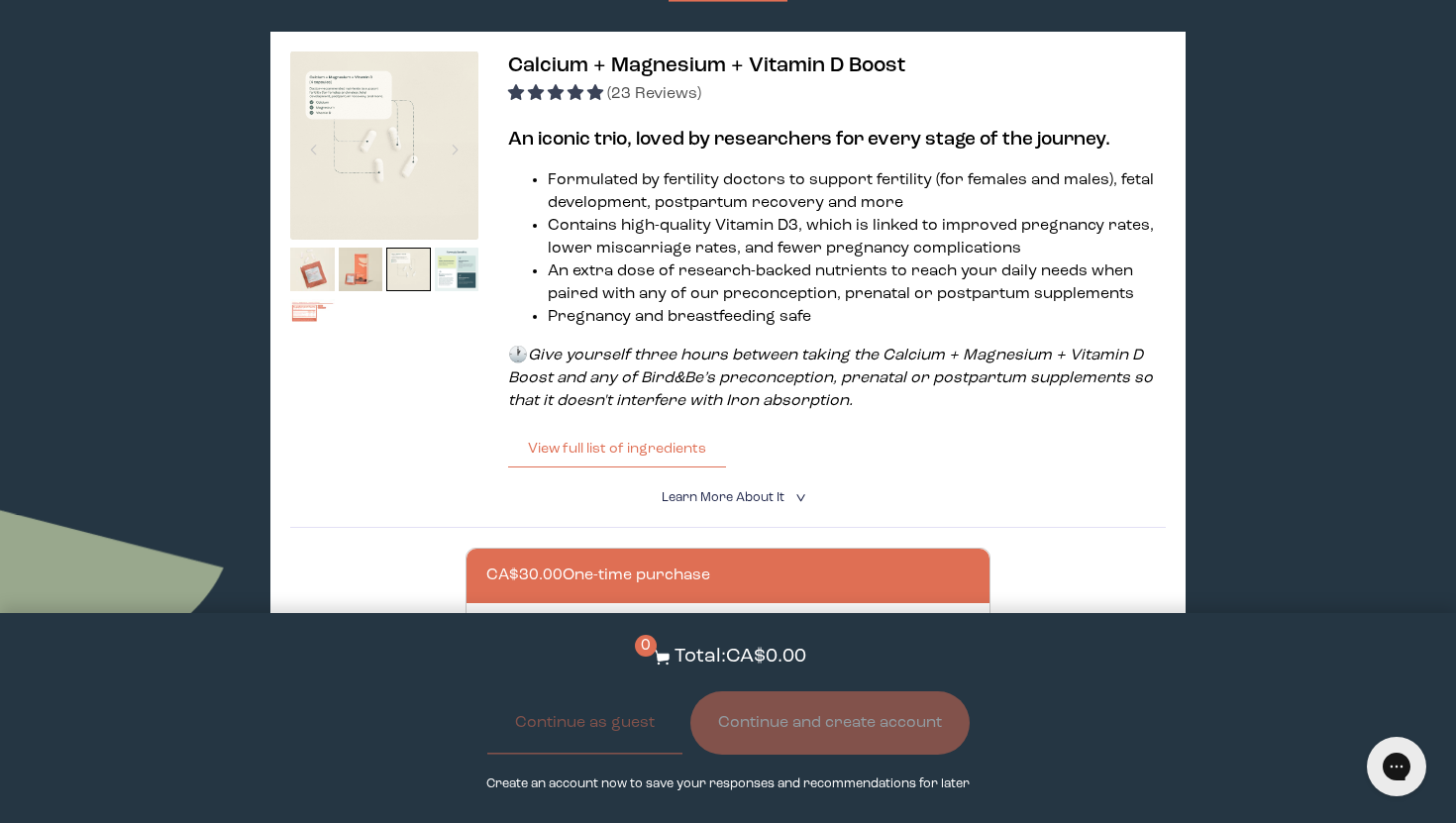 click at bounding box center [384, 146] 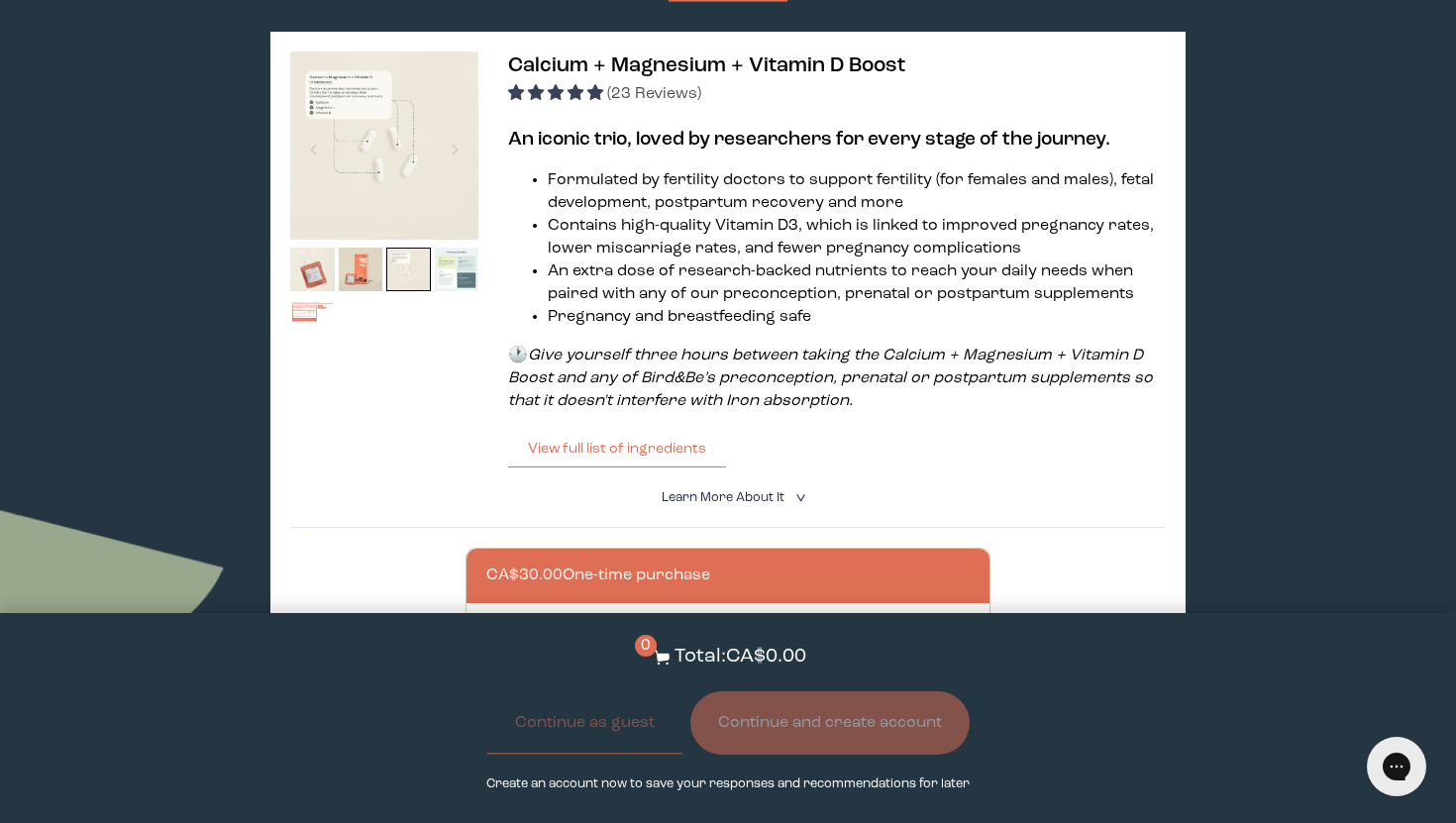 click at bounding box center [457, 269] 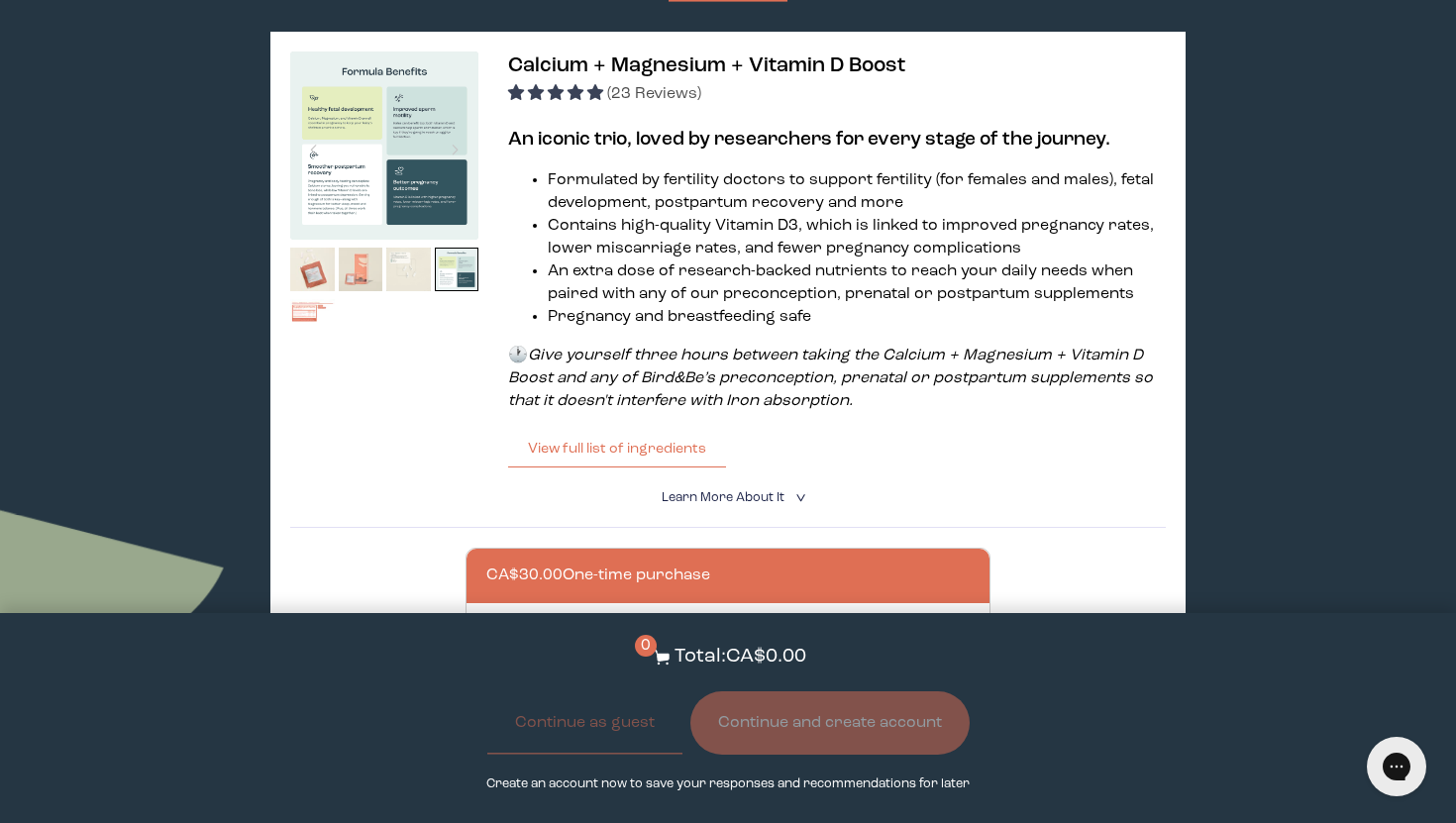 click at bounding box center [361, 269] 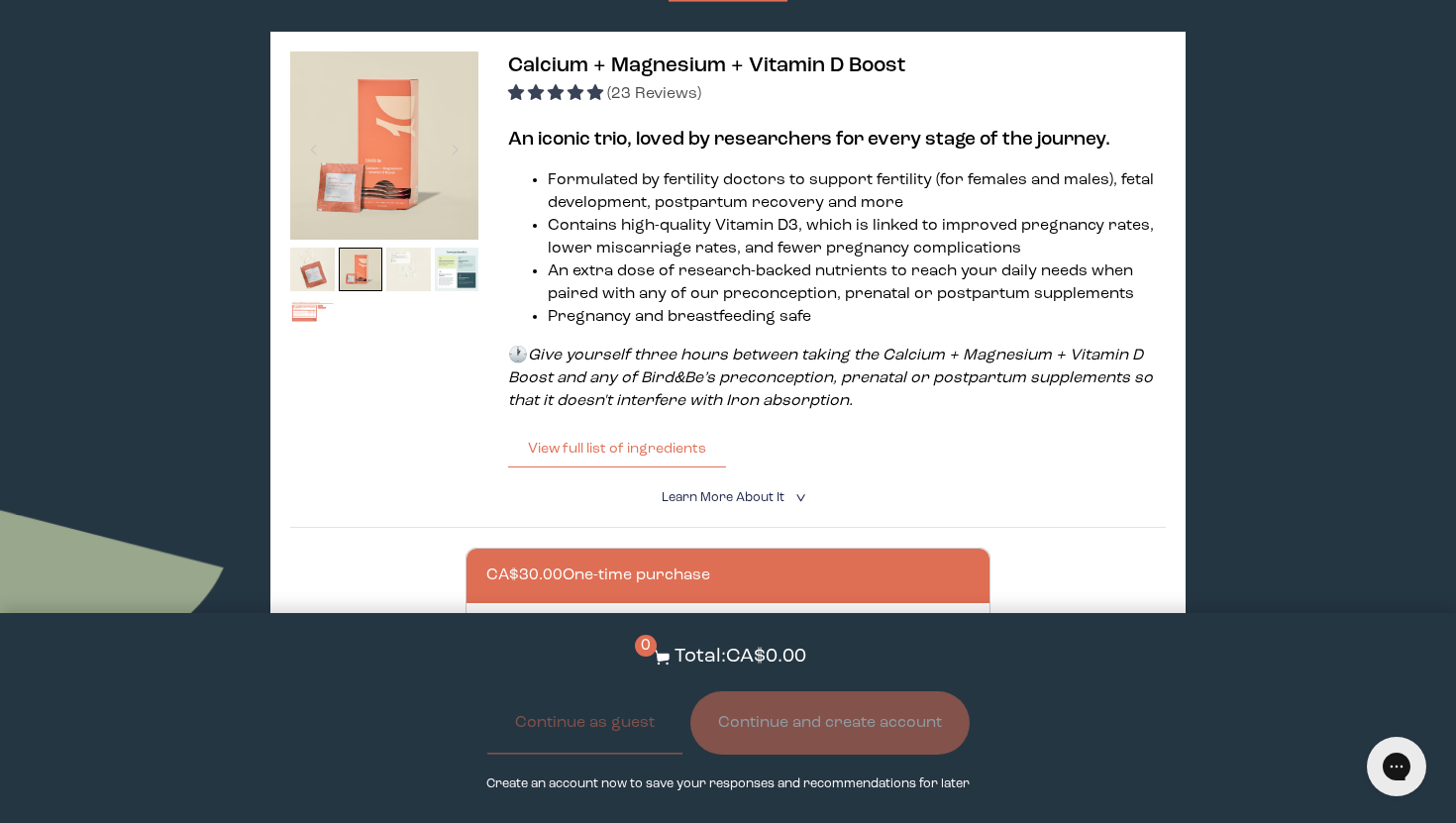 click at bounding box center (408, 269) 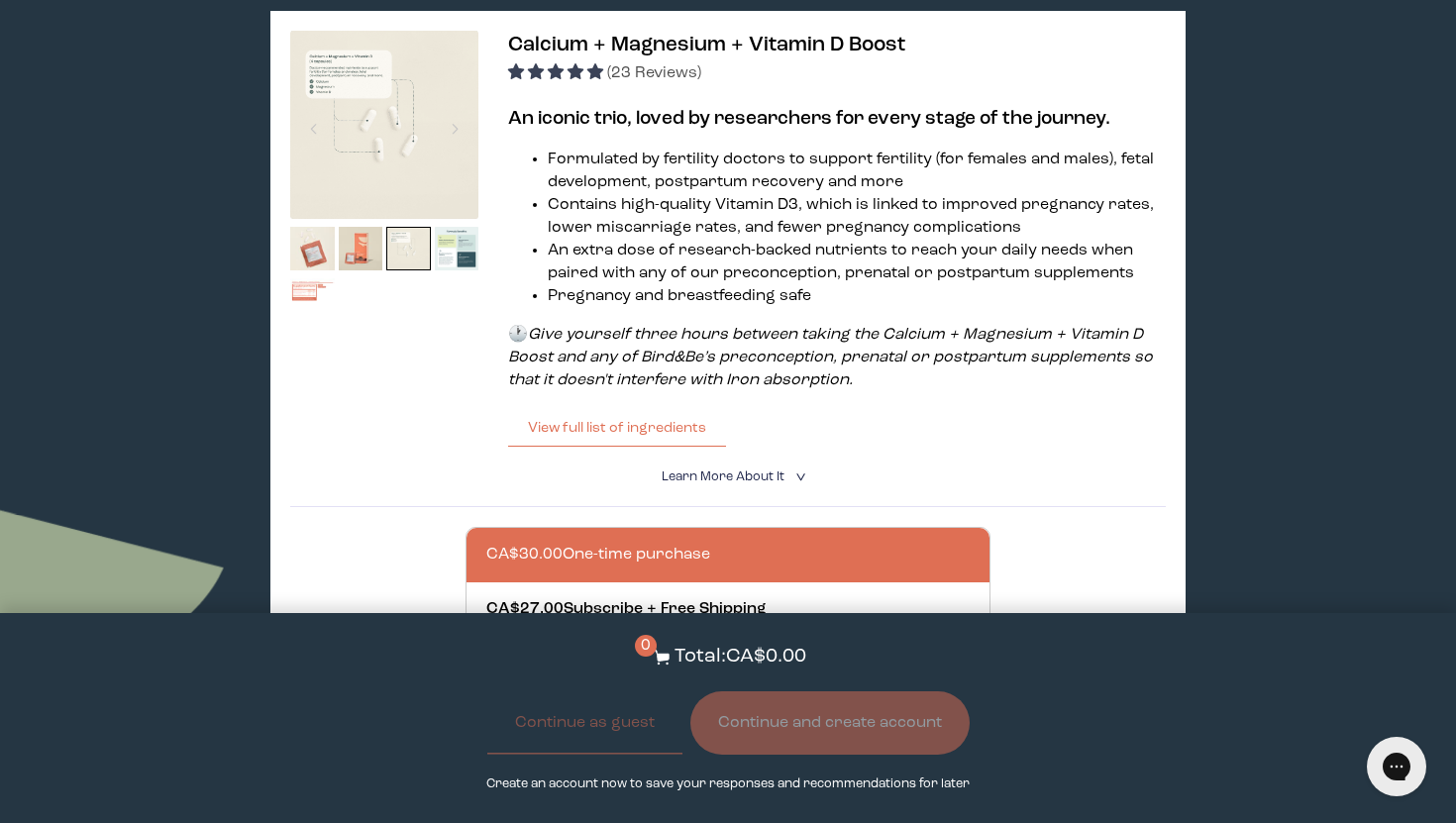 scroll, scrollTop: 277, scrollLeft: 0, axis: vertical 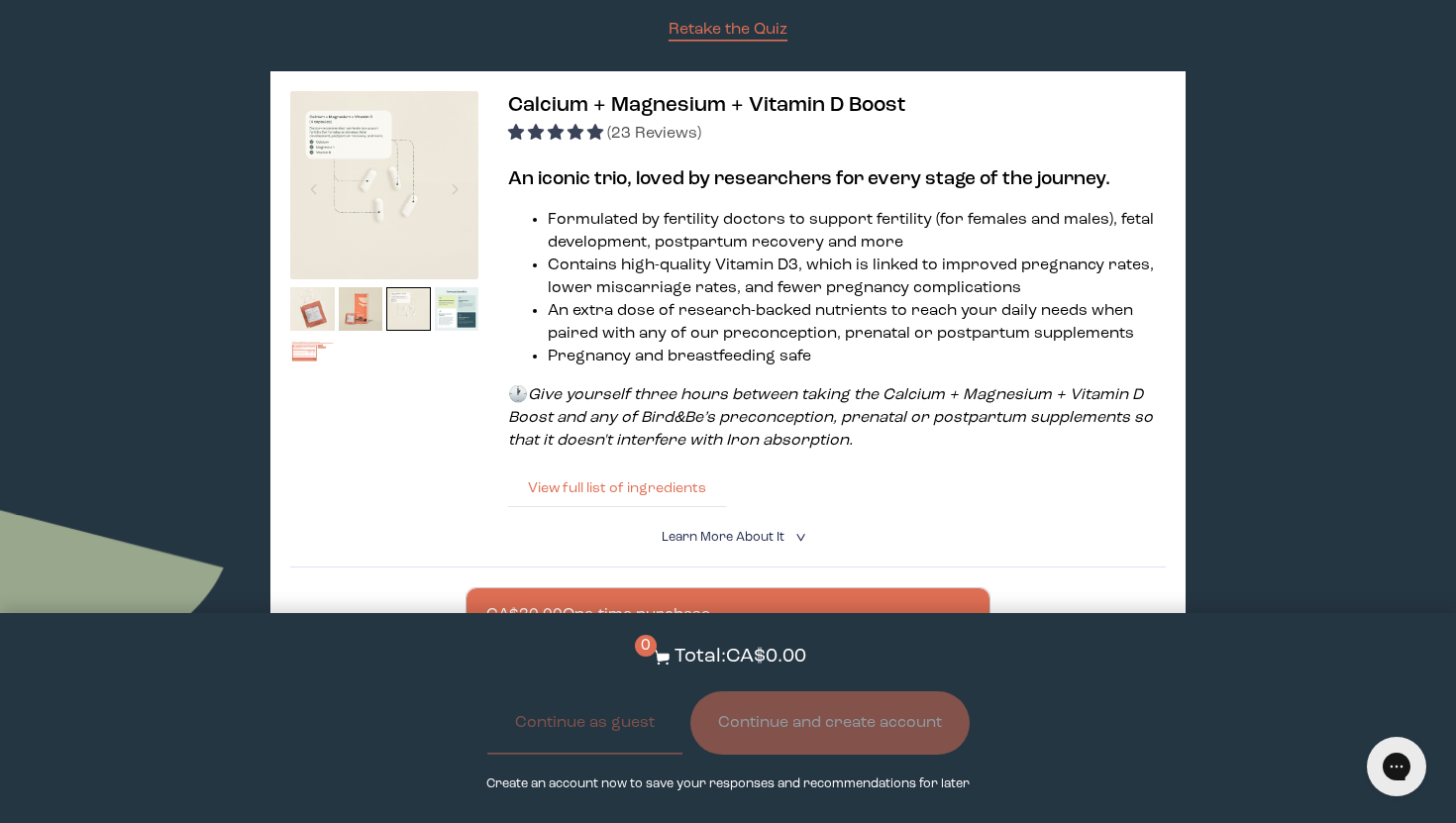 click on "View full list of ingredients" at bounding box center [617, 488] 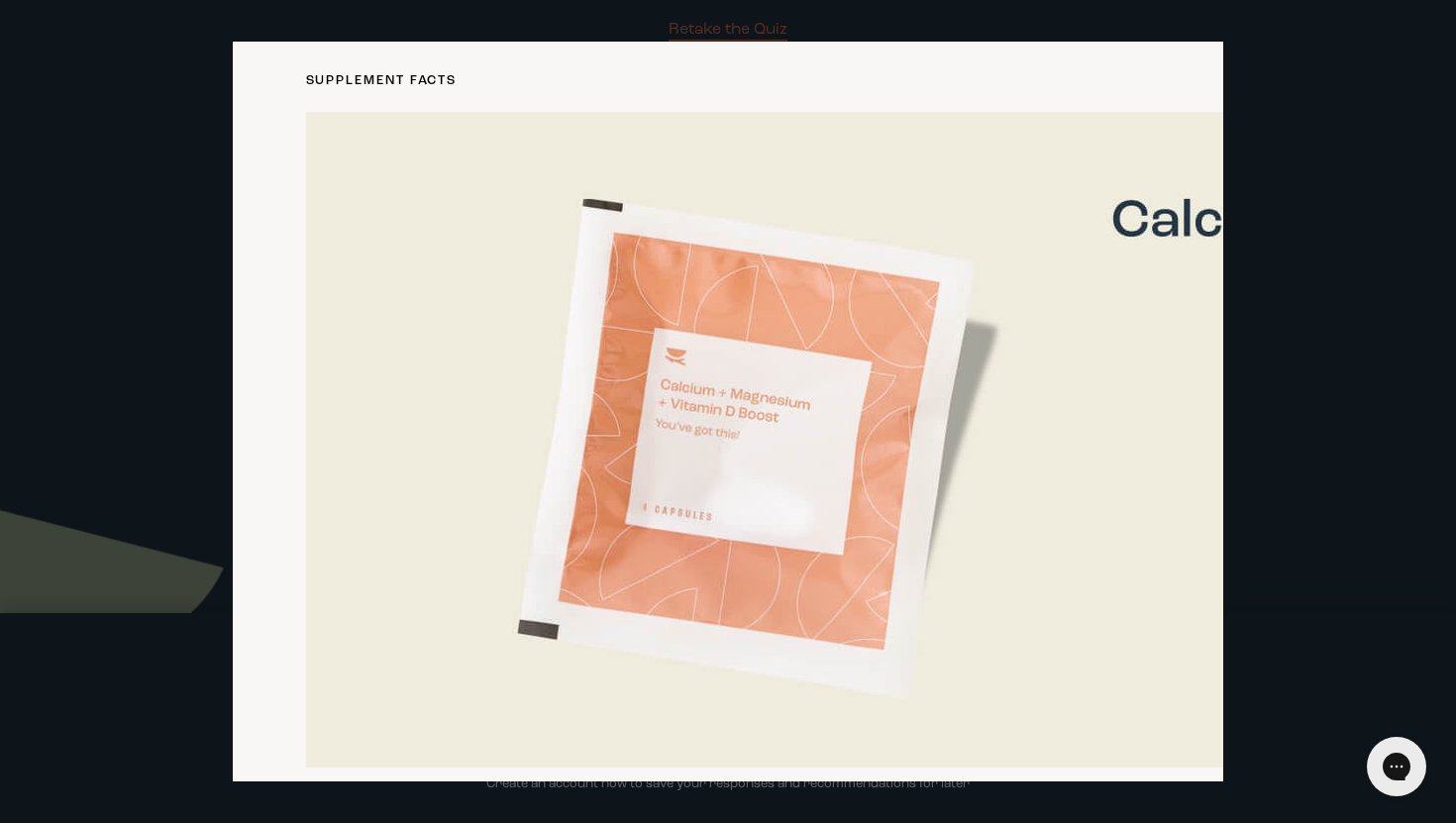 click at bounding box center [1320, 440] 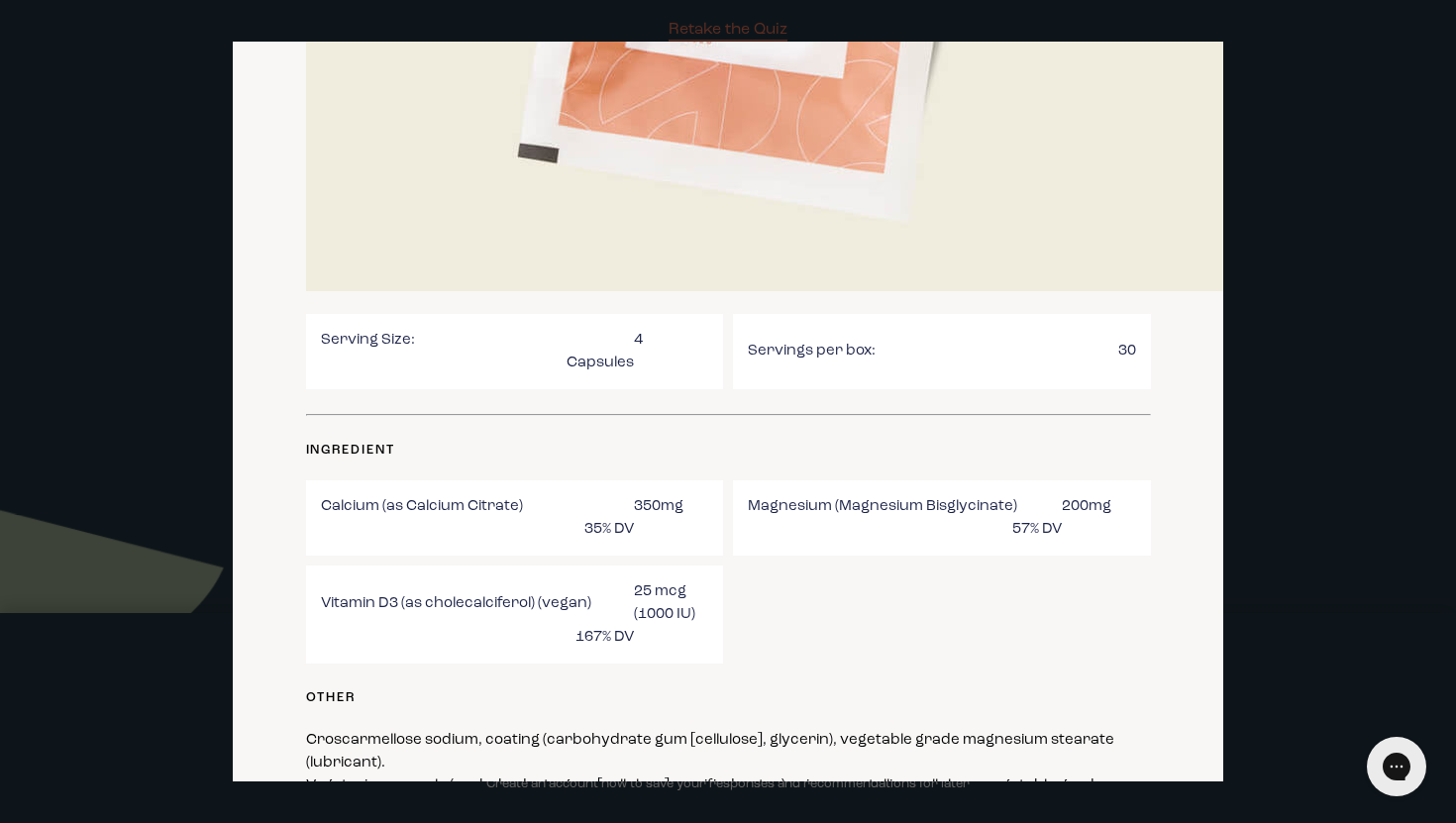 scroll, scrollTop: 617, scrollLeft: 0, axis: vertical 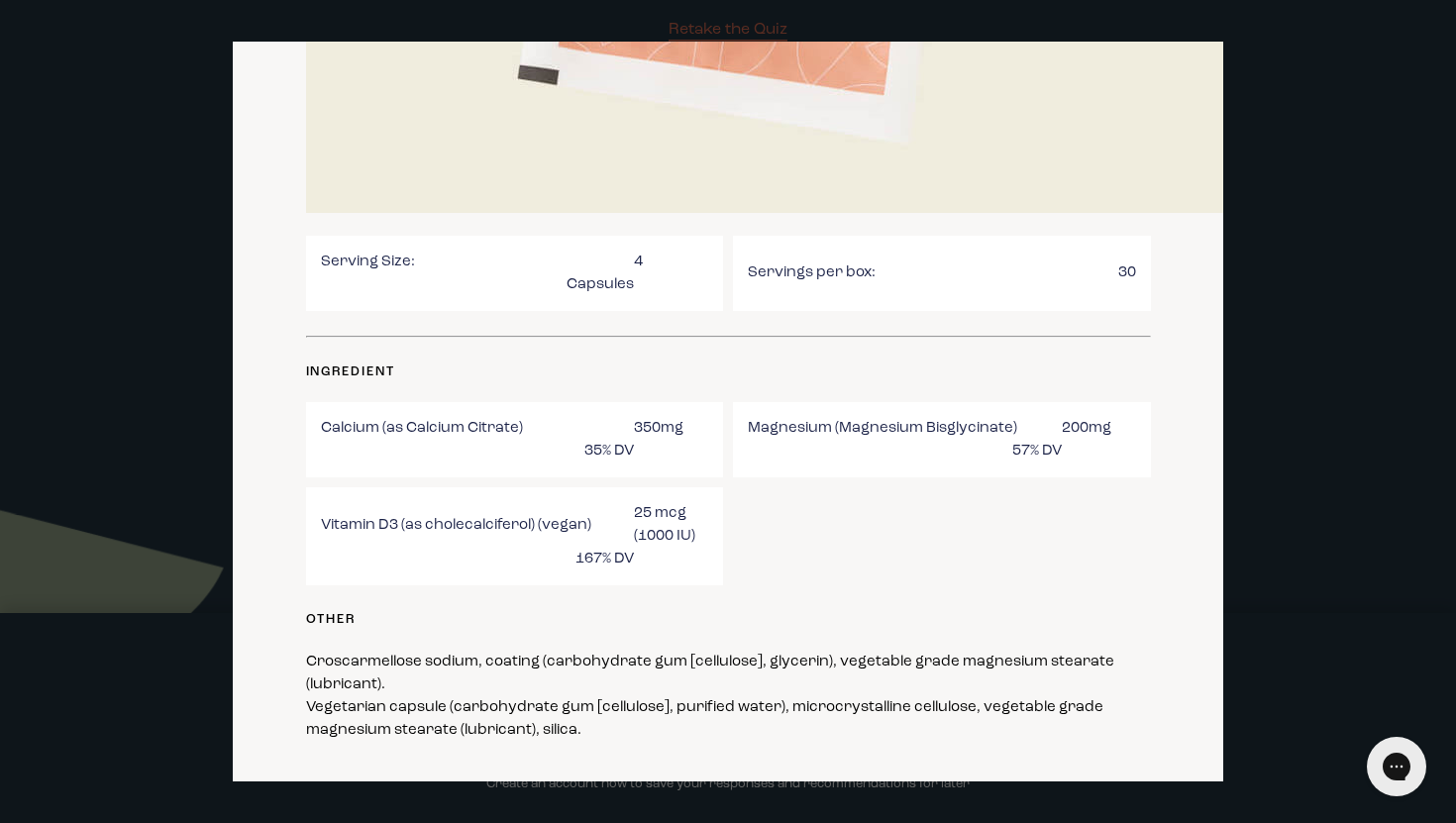 click at bounding box center [1320, -115] 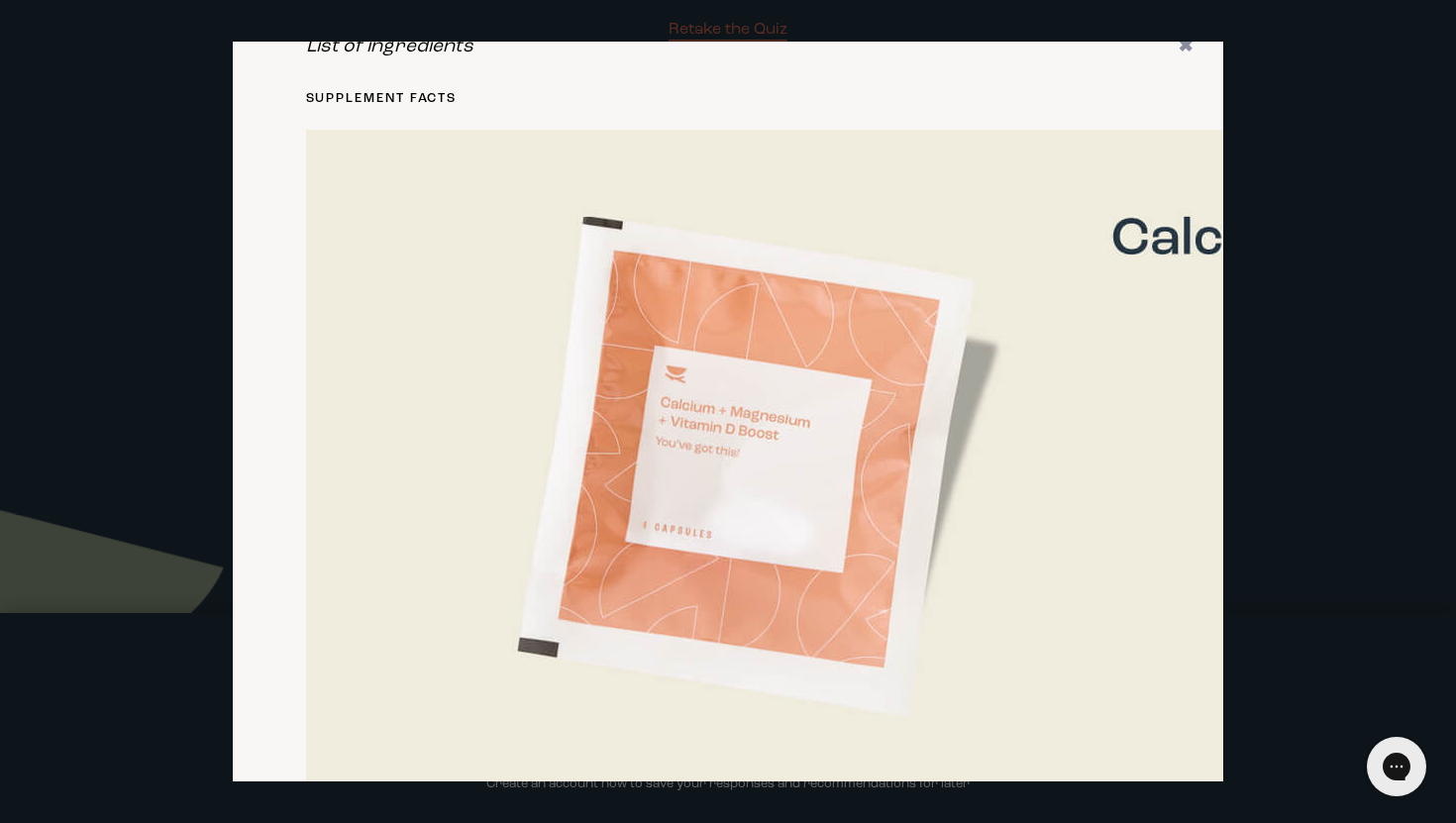scroll, scrollTop: 0, scrollLeft: 0, axis: both 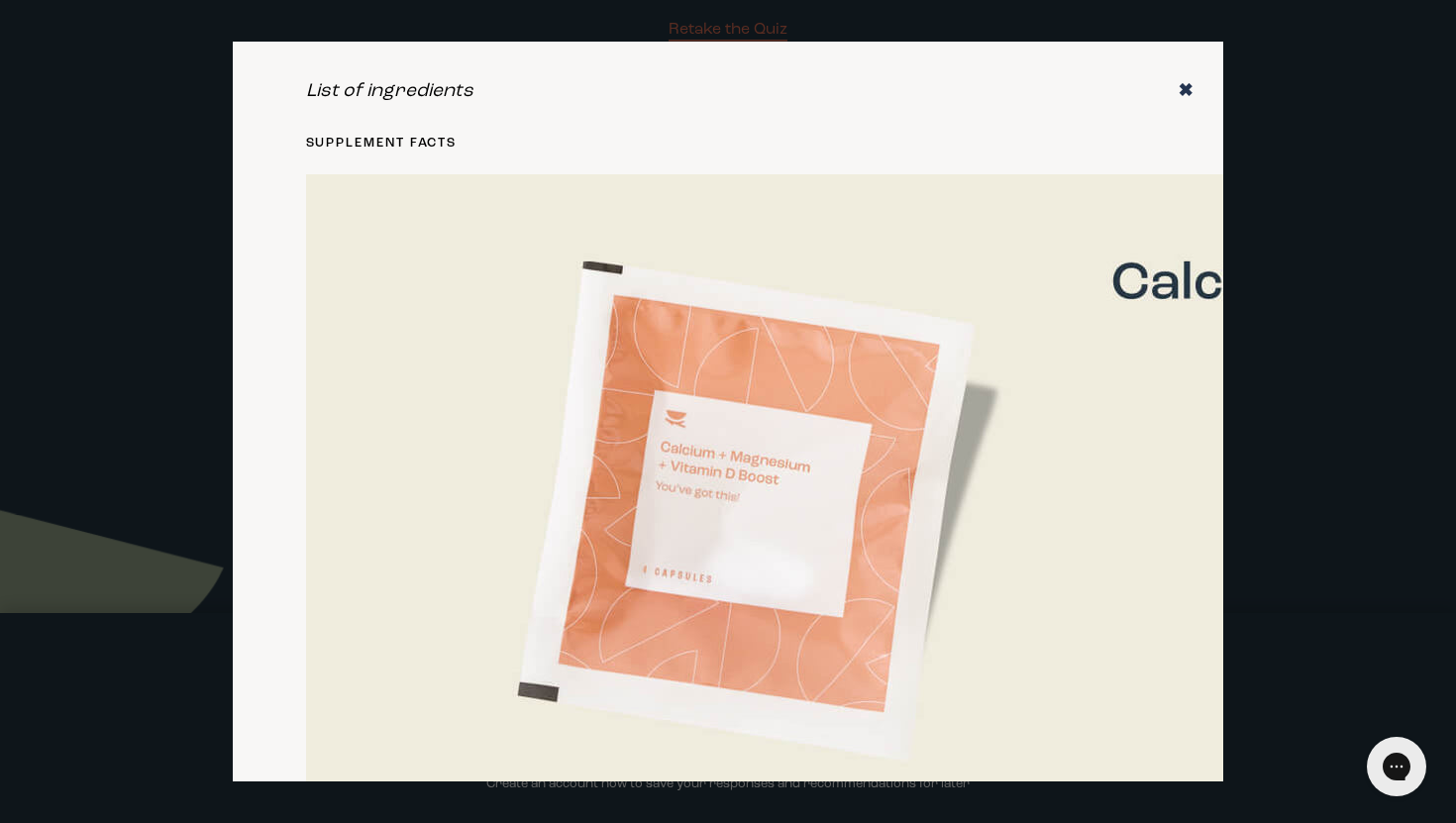 click on "✖" at bounding box center [1186, 91] 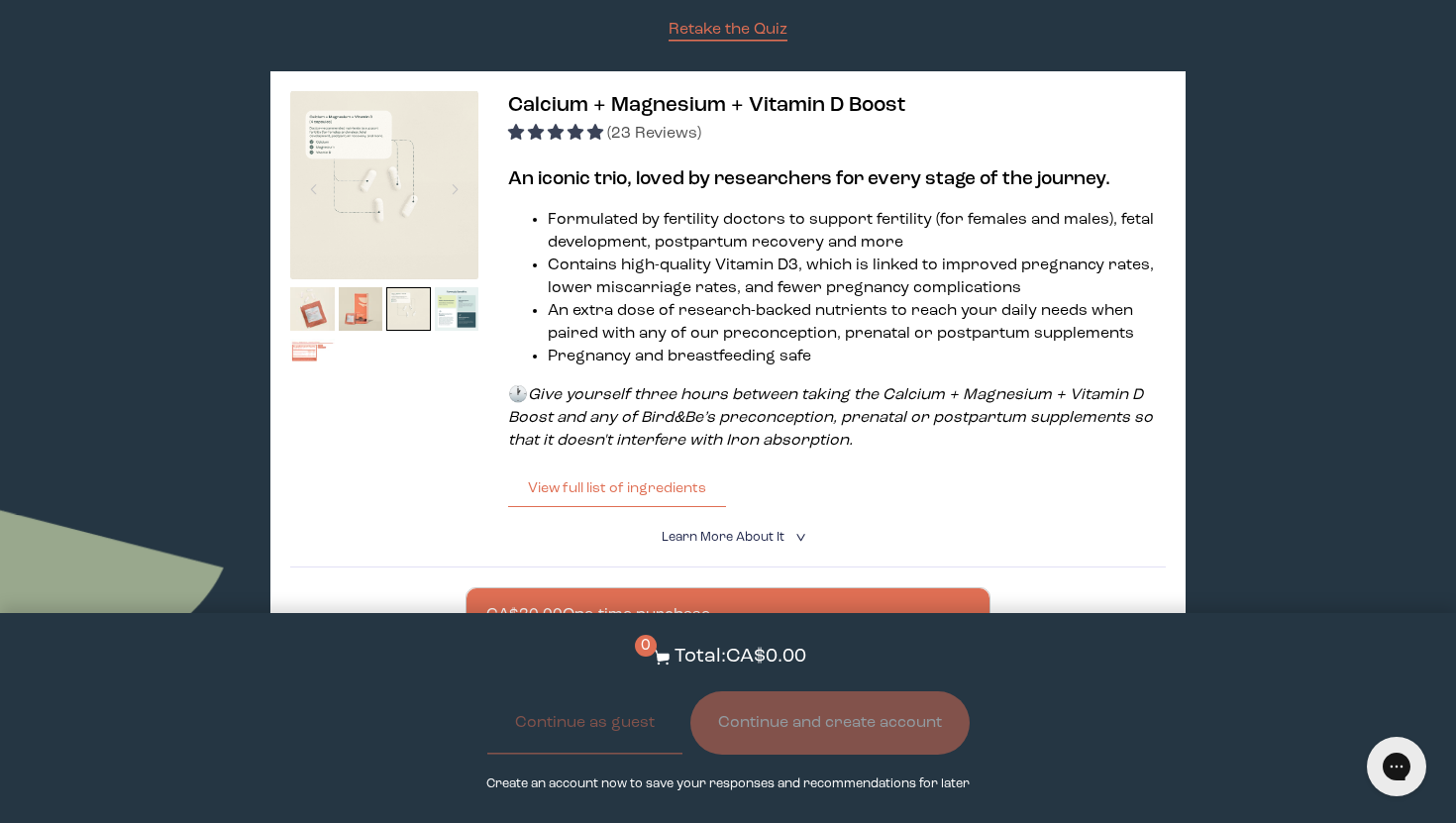 click at bounding box center (384, 185) 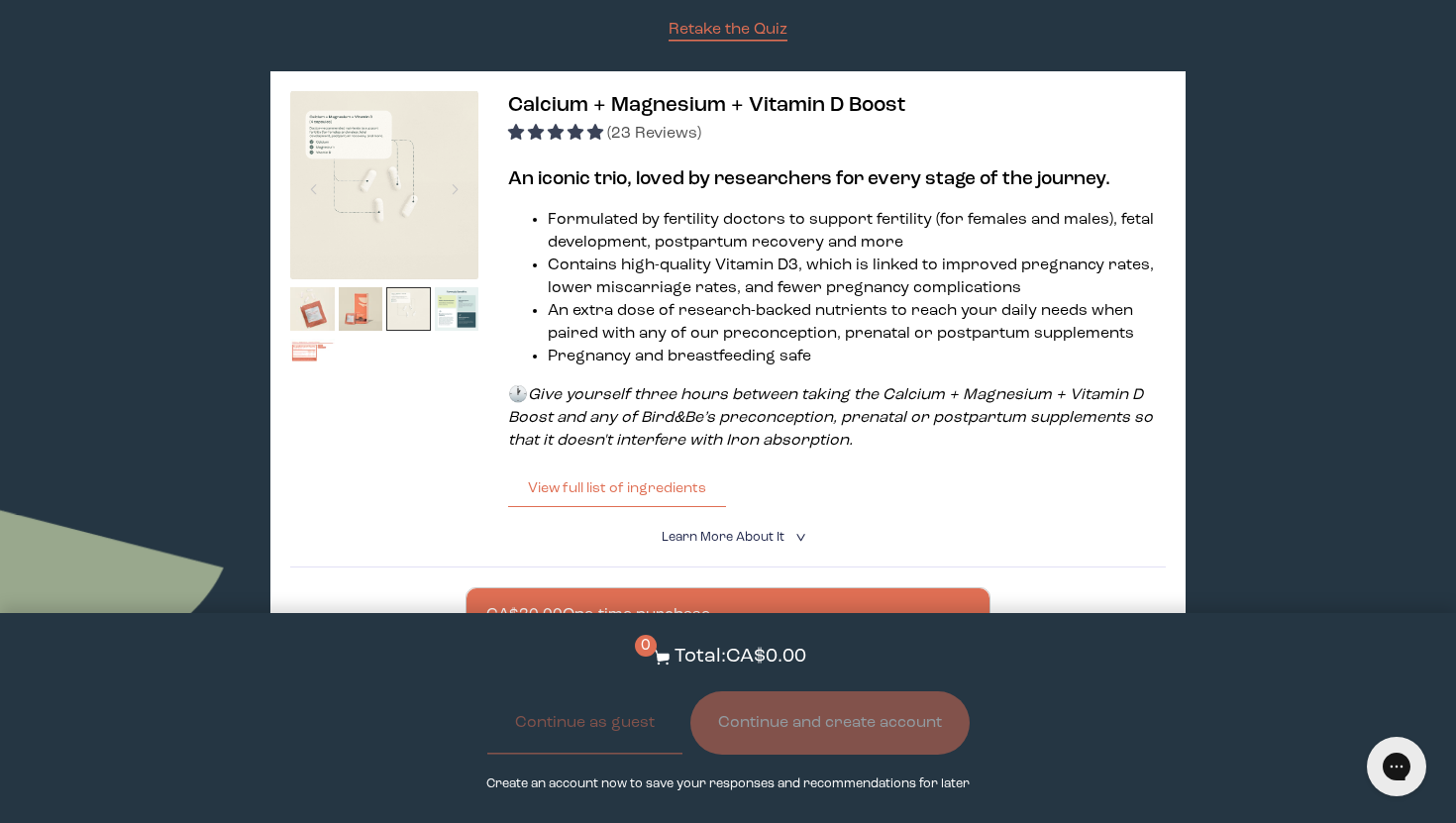 click at bounding box center [408, 309] 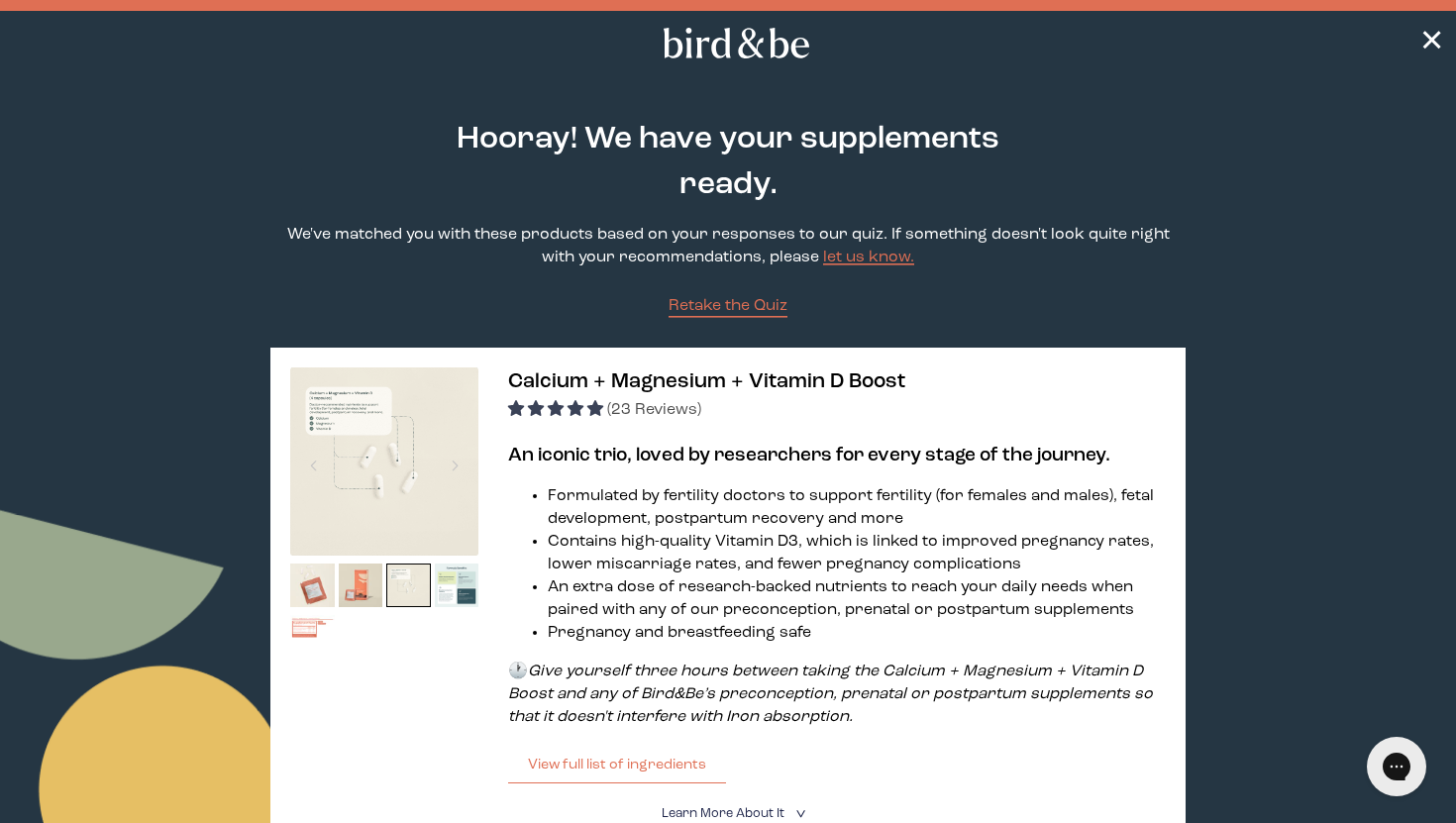scroll, scrollTop: 0, scrollLeft: 0, axis: both 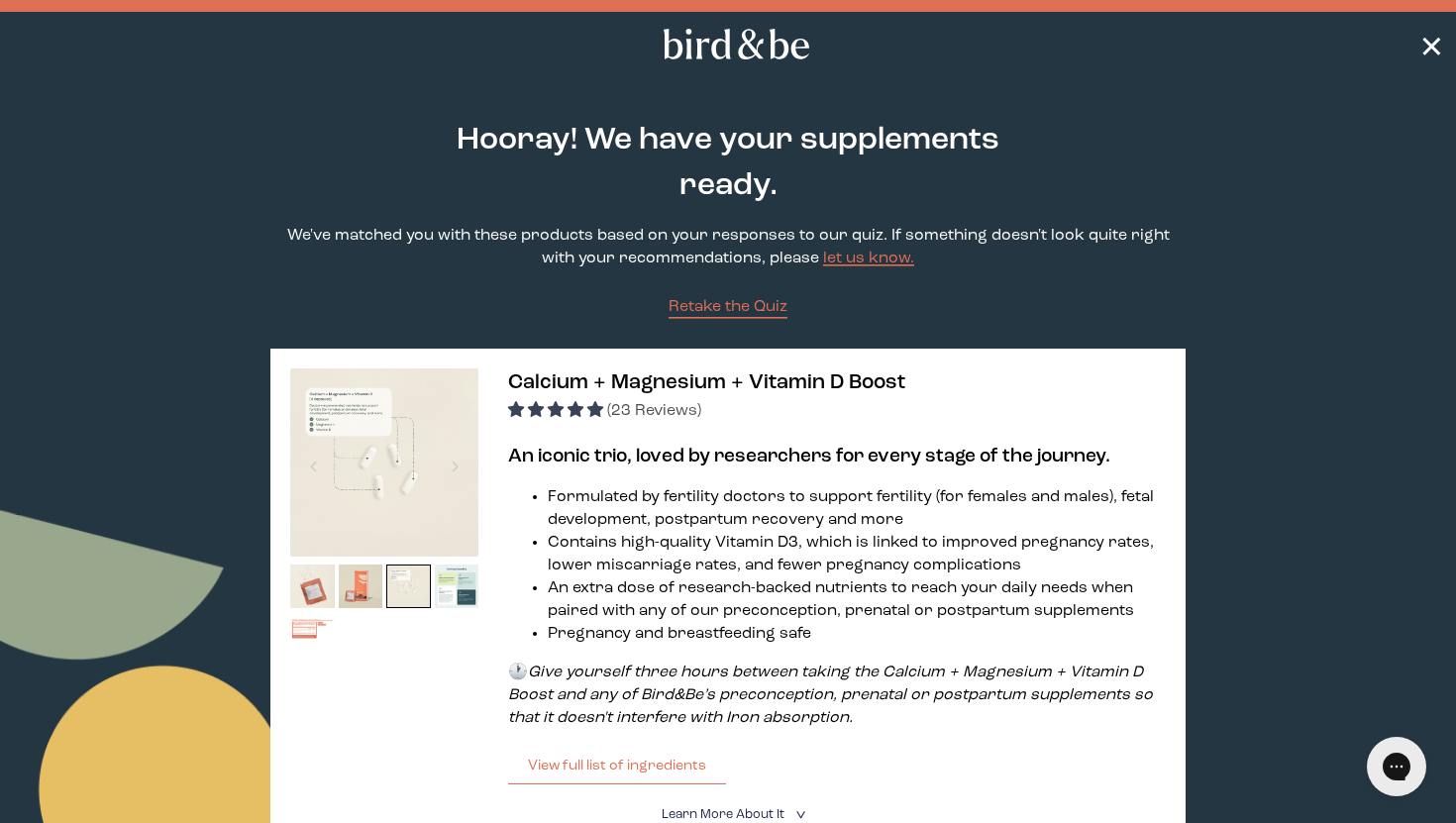 click on "✕" at bounding box center [1431, 45] 